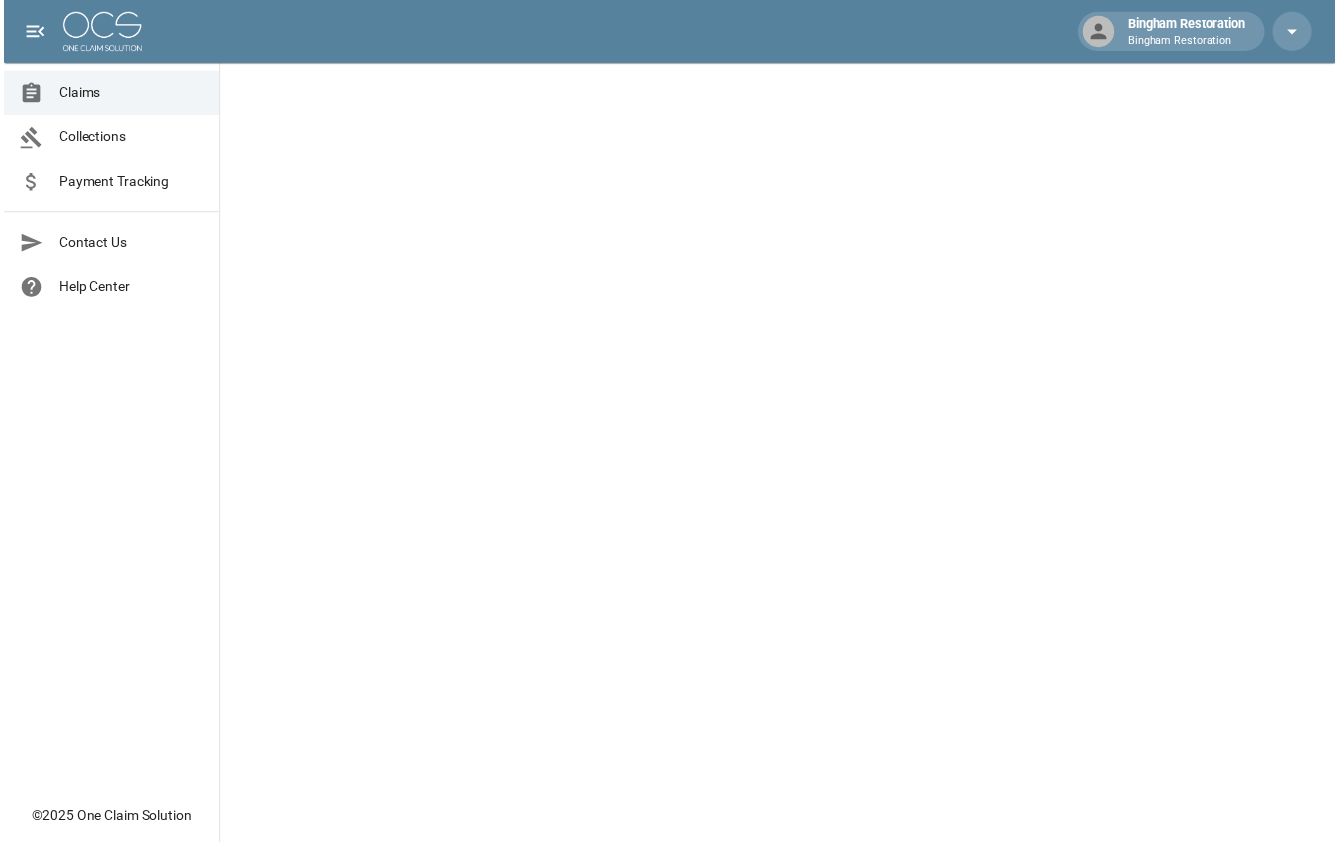 scroll, scrollTop: 0, scrollLeft: 0, axis: both 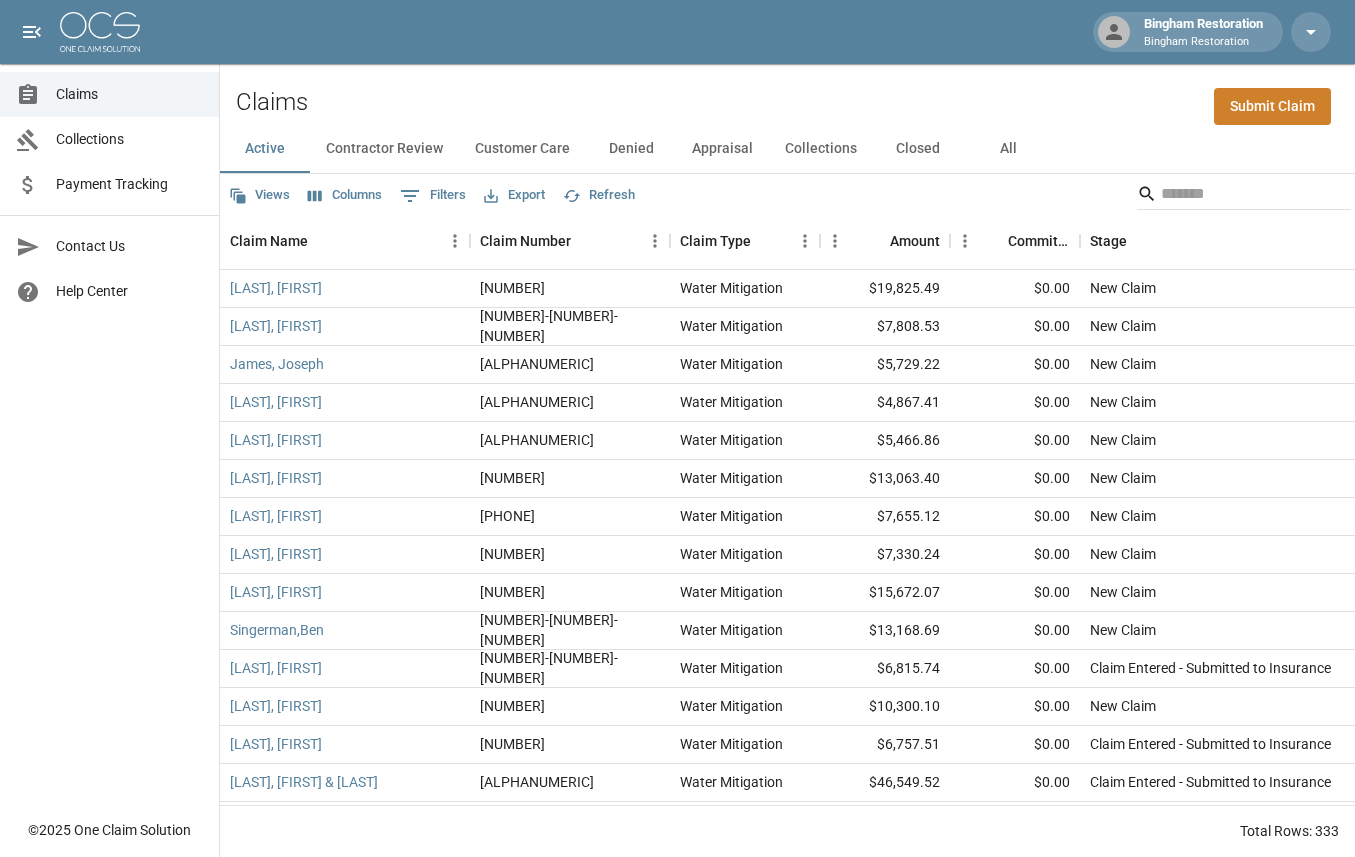 click on "Submit Claim" at bounding box center (1272, 106) 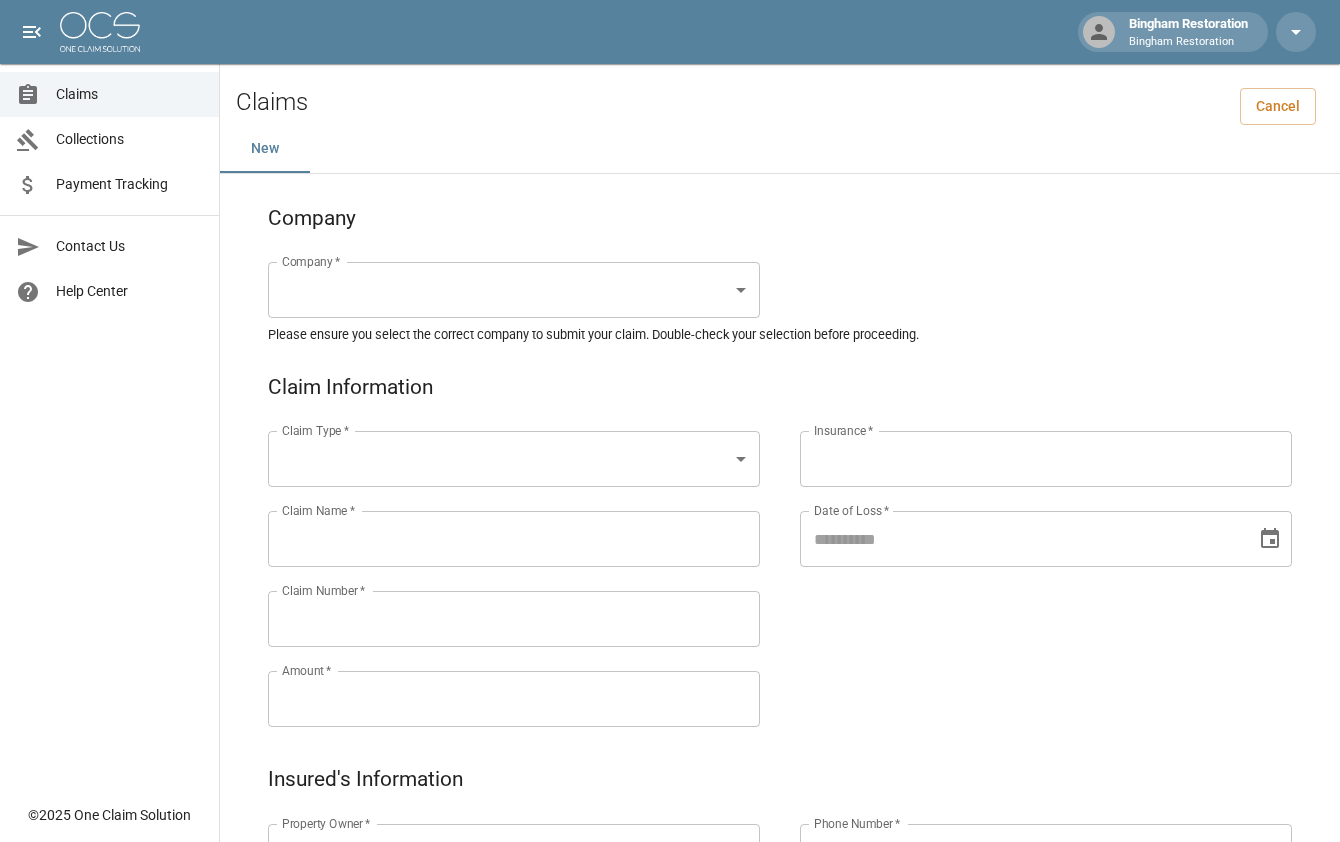 click on "Bingham Restoration Bingham Restoration Claims Collections Payment Tracking Contact Us Help Center ©  2025   One Claim Solution Claims Cancel New Company Company   * ​ Company   * Please ensure you select the correct company to submit your claim. Double-check your selection before proceeding. Claim Information Claim Type   * ​ Claim Type   * Claim Name   * Claim Name   * Claim Number   * Claim Number   * Amount   * Amount   * Insurance   * Insurance   * Date of Loss   * Date of Loss   * Insured's Information Property Owner   * Property Owner   * Mailing Address   * Mailing Address   * Mailing City   * Mailing City   * Mailing State   * Mailing State   * Mailing Zip   * Mailing Zip   * Phone Number   * Phone Number   * Alt. Phone Number Alt. Phone Number Email Email Documentation Invoice (PDF)* ​ Upload file(s) Invoice (PDF)* Work Authorization* ​ Upload file(s) Work Authorization* Photo Link Photo Link ​ Upload file(s) Testing ​ ​" at bounding box center (670, 921) 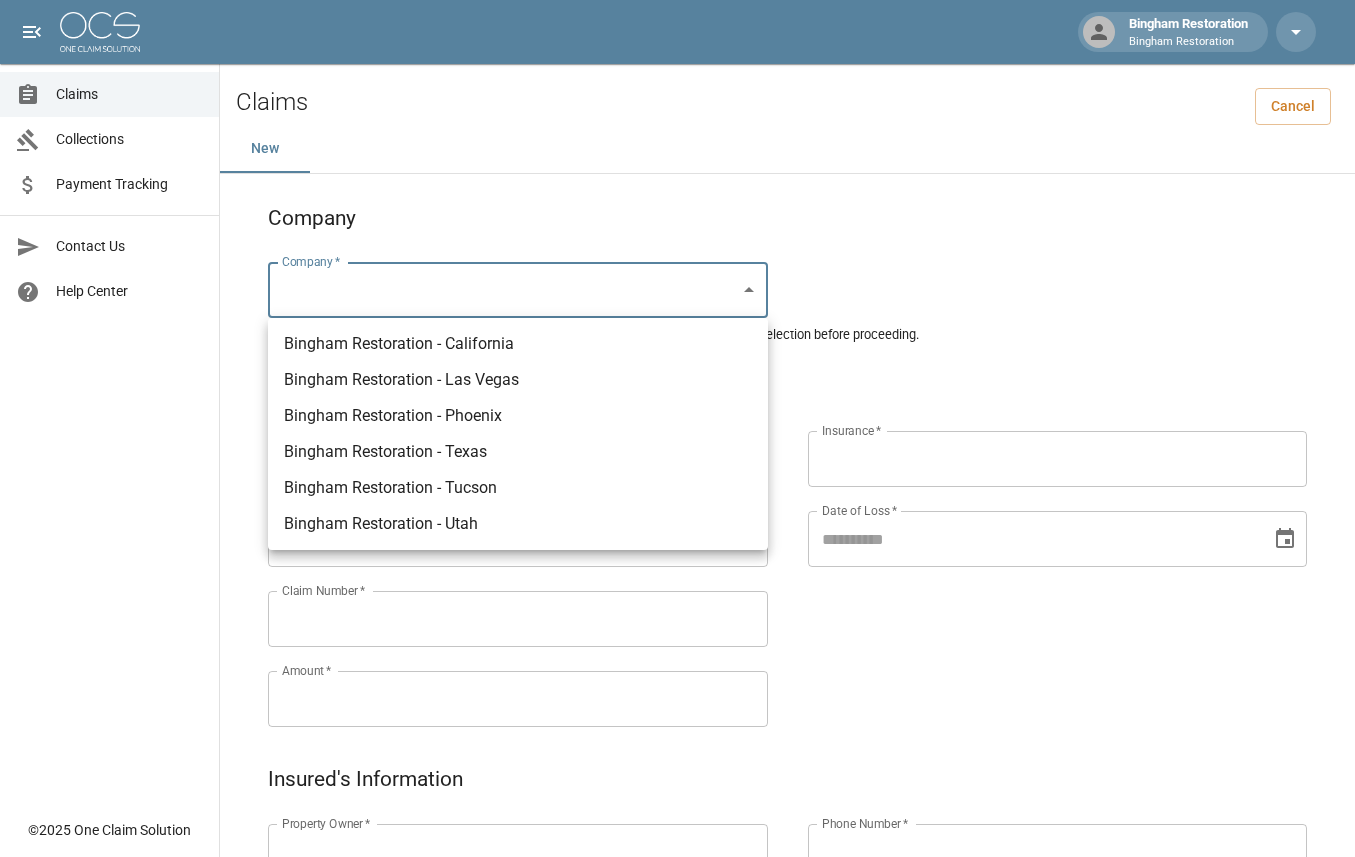 click on "Bingham Restoration - Las Vegas" at bounding box center [518, 380] 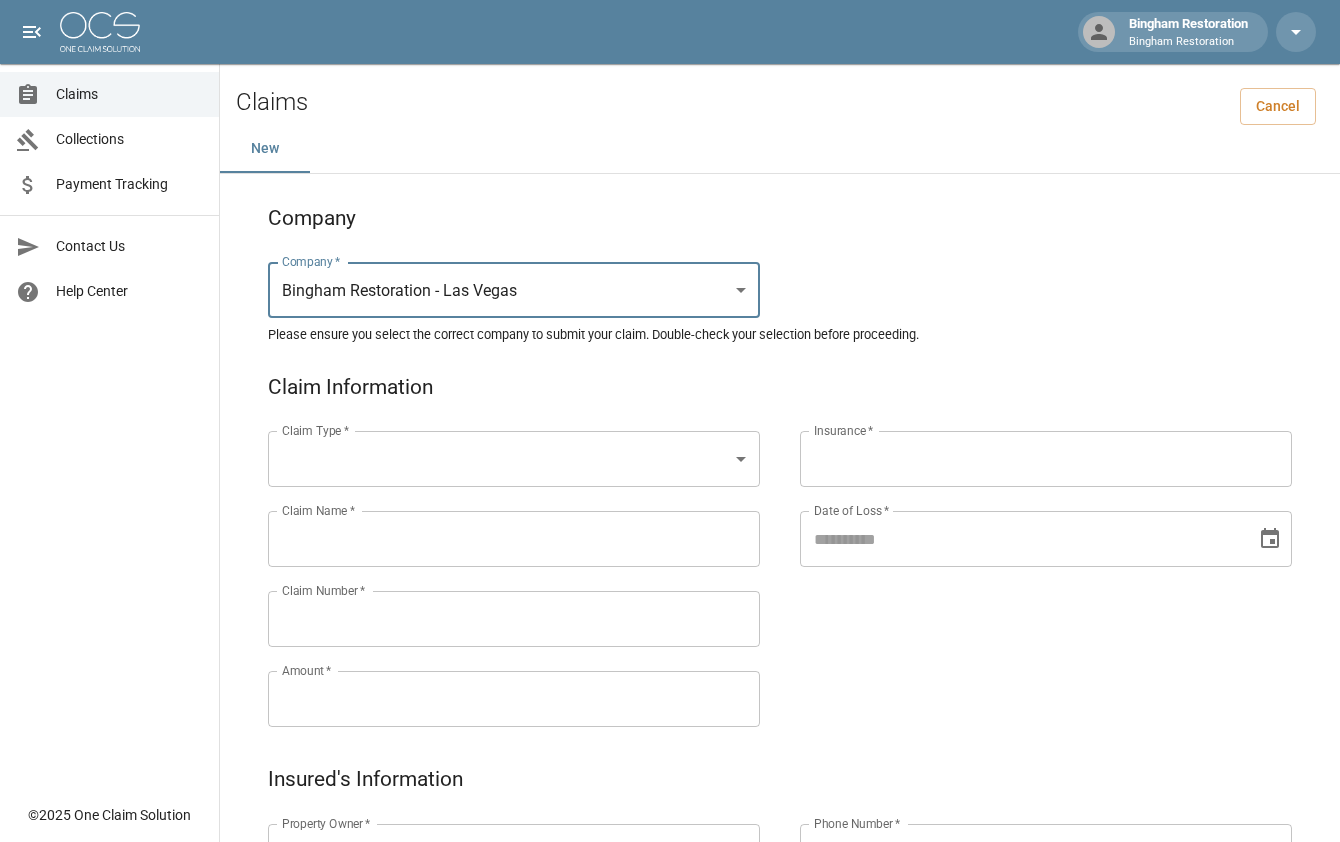 click on "Claim Type   * ​ Claim Type   * Claim Name   * Claim Name   * Claim Number   * Claim Number   * Amount   * Amount   *" at bounding box center (494, 555) 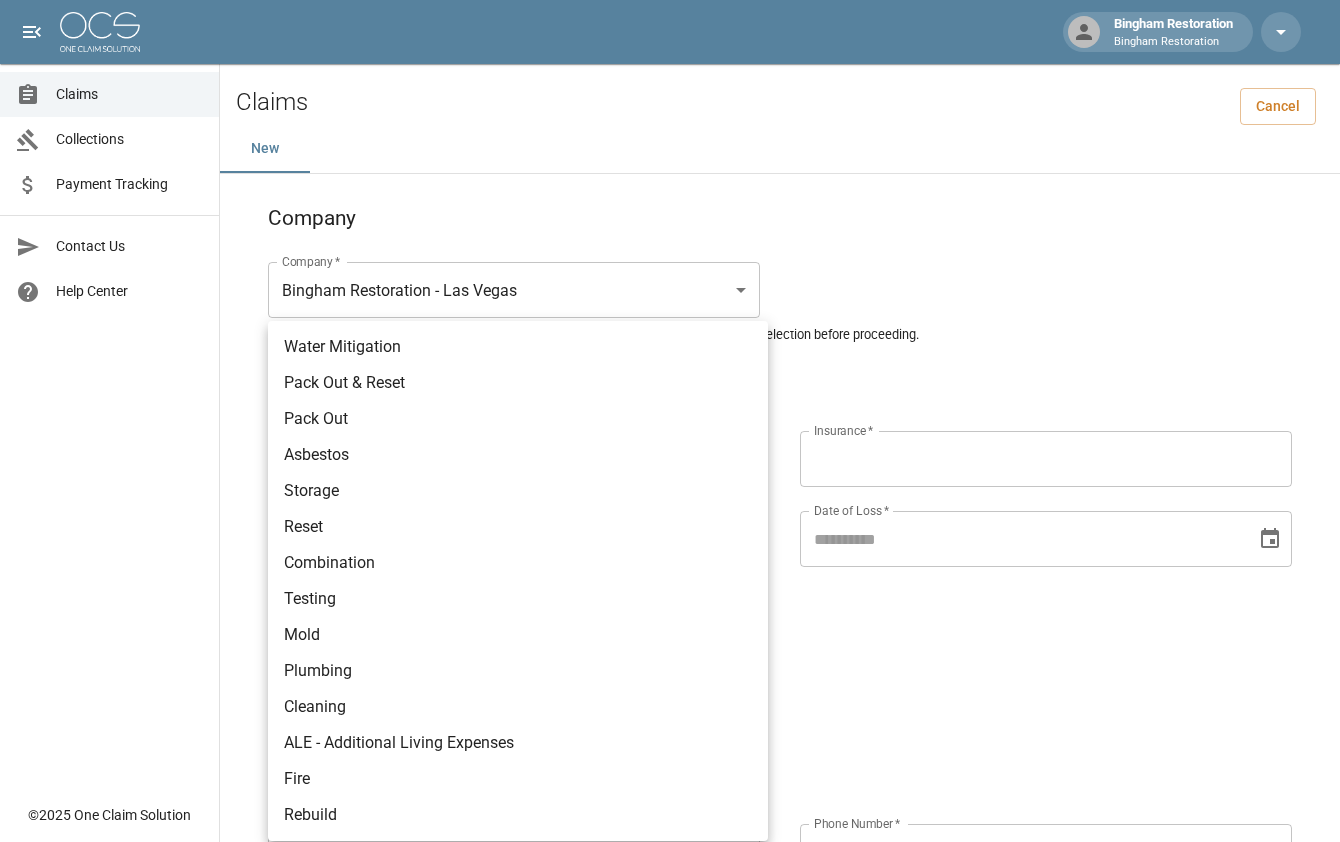 click on "Company Company   * Bingham Restoration - Las Vegas *** Company   * Please ensure you select the correct company to submit your claim. Double-check your selection before proceeding. Claim Information Claim Type   * Claim Type   * Claim Name   * Claim Name   * Claim Number   * Claim Number   * Amount   * Amount   * Insurance   * Insurance   * Date of Loss   * Date of Loss   * Insured's Information Property Owner   * Property Owner   * Mailing Address   * Mailing Address   * Mailing City   * Mailing City   * Mailing State   * Mailing State   * Mailing Zip   * Mailing Zip   * Phone Number   * Phone Number   * Alt. Phone Number Alt. Phone Number Email Email Documentation Invoice (PDF)* ​ Upload file(s) Invoice (PDF)* Work Authorization* ​ Upload file(s) Work Authorization* Photo Link Photo Link" at bounding box center (670, 921) 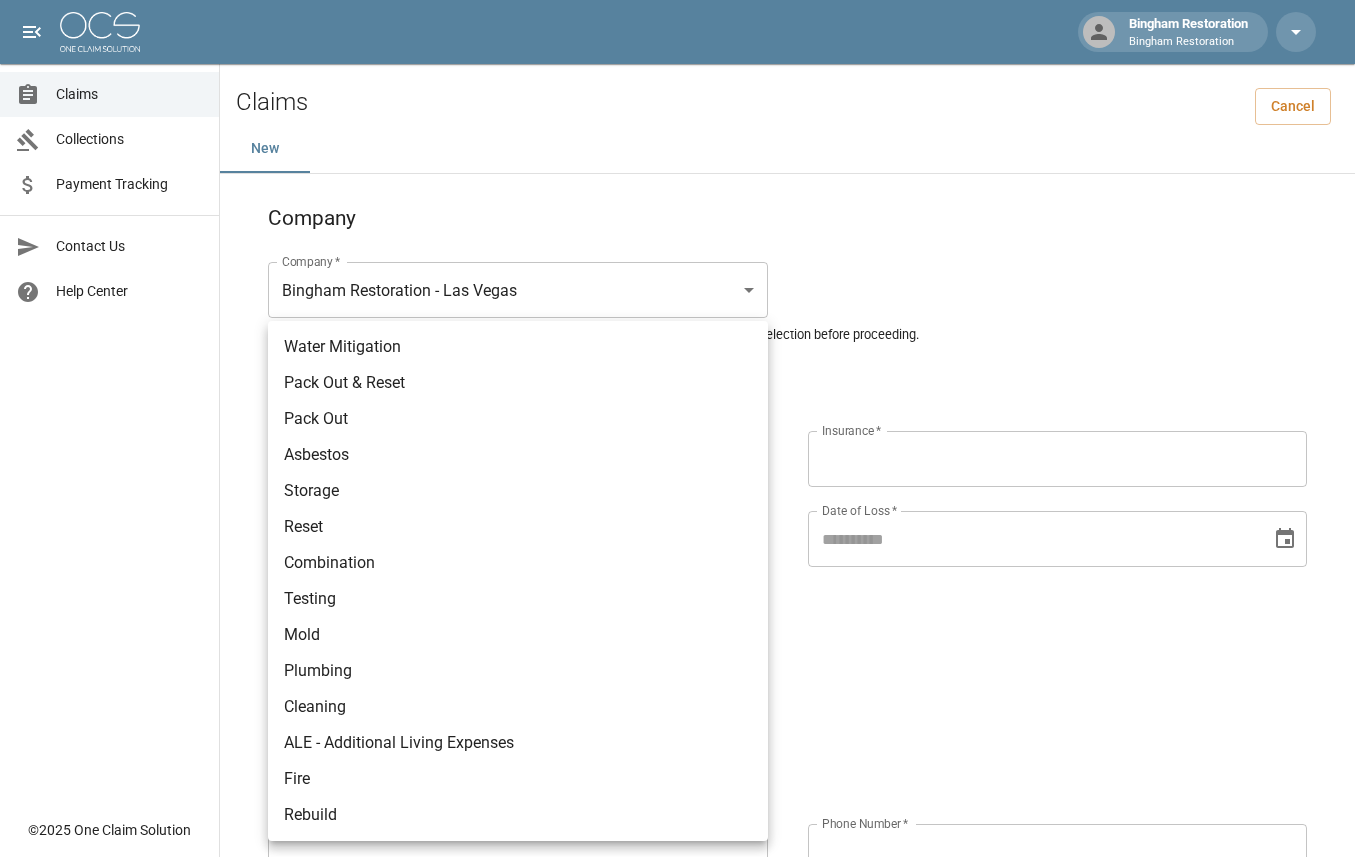 click on "Water Mitigation" at bounding box center [518, 347] 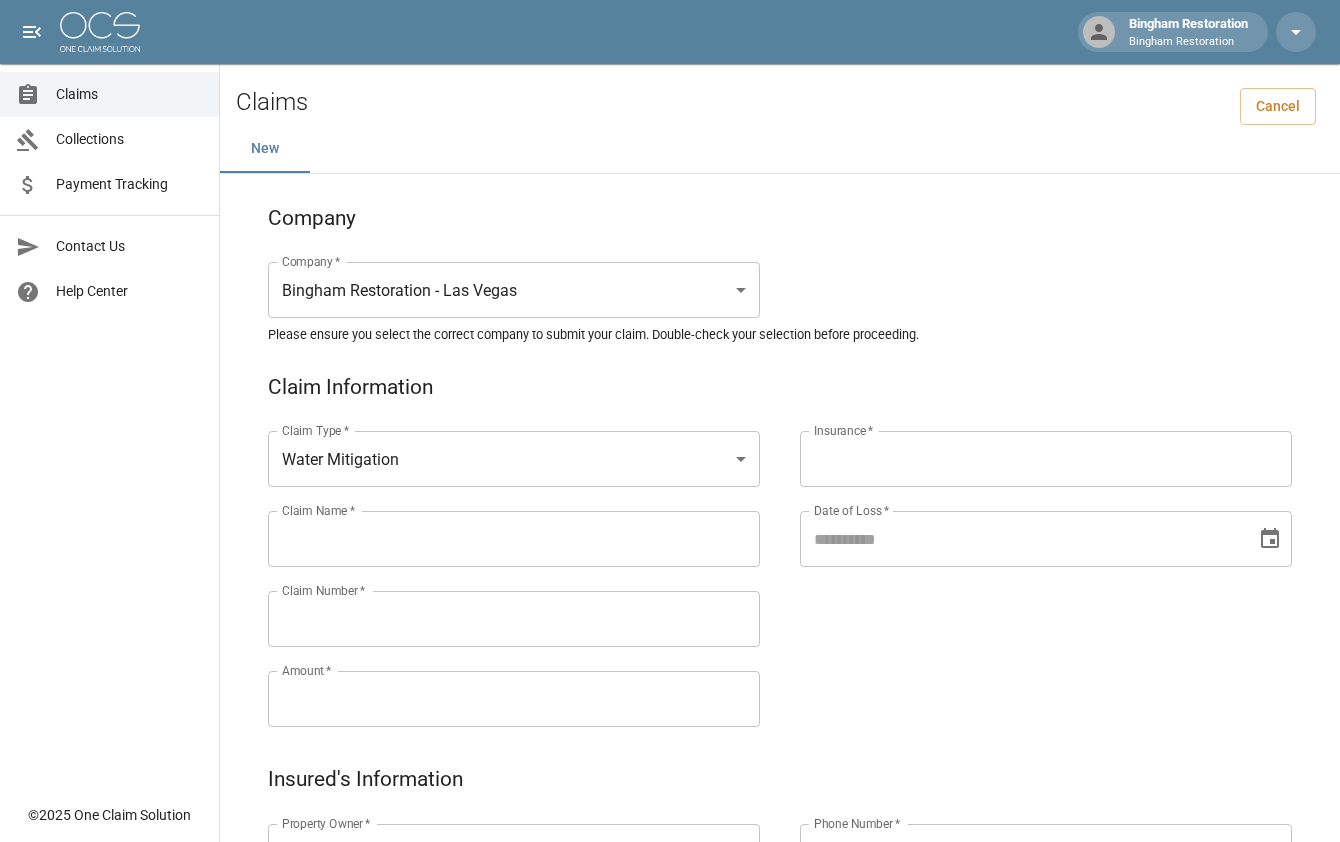 click on "Insurance *" at bounding box center [1046, 459] 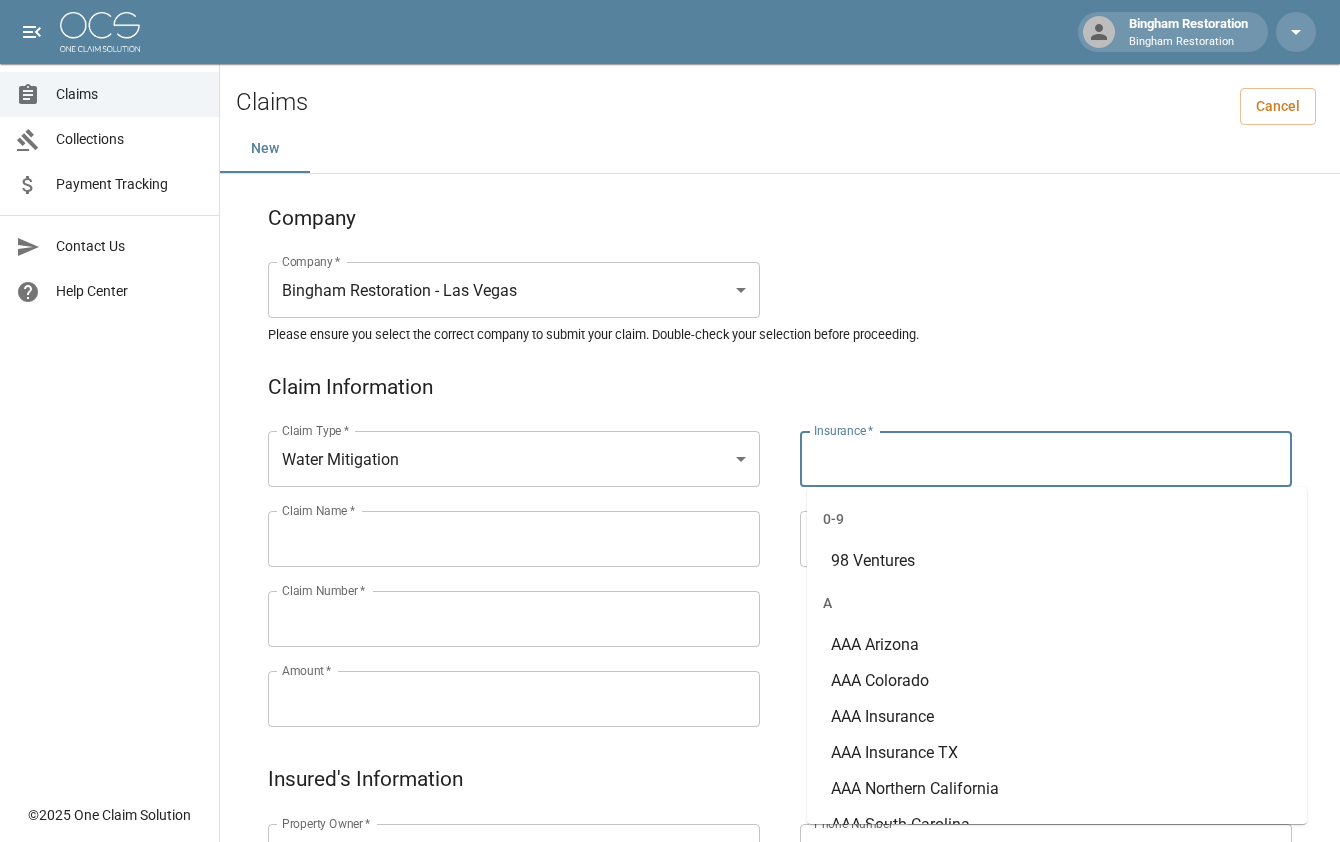 paste on "**********" 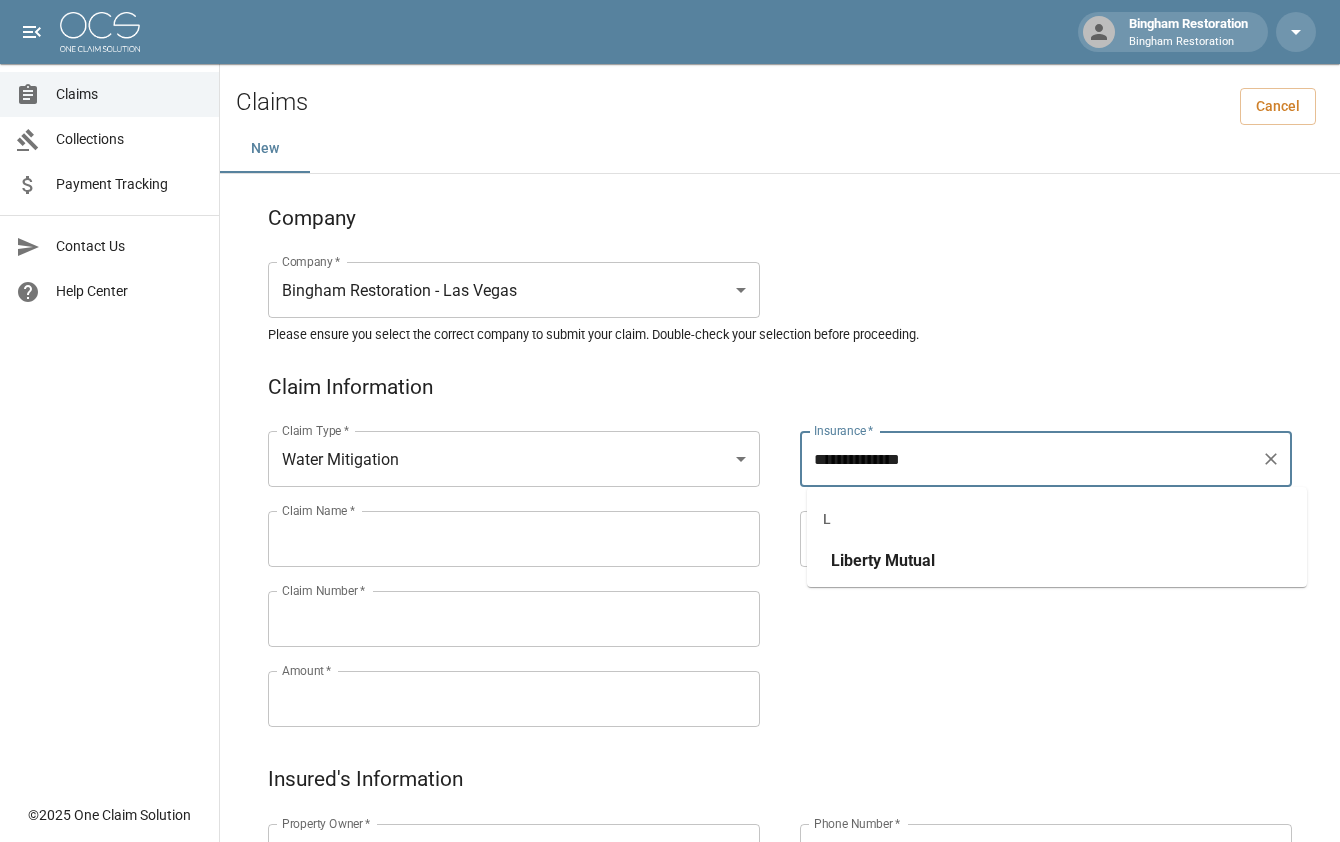 type on "**********" 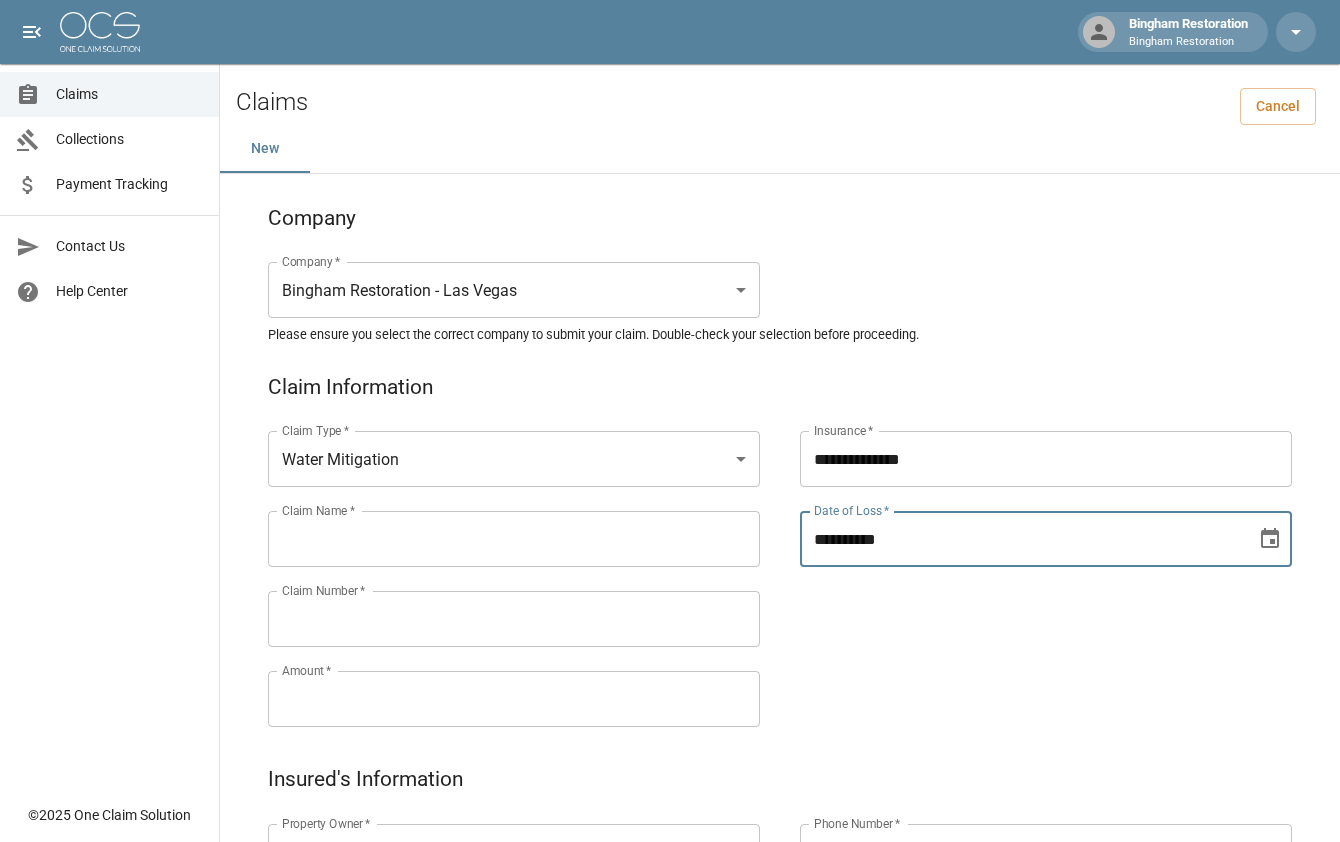 click on "**********" at bounding box center [1021, 539] 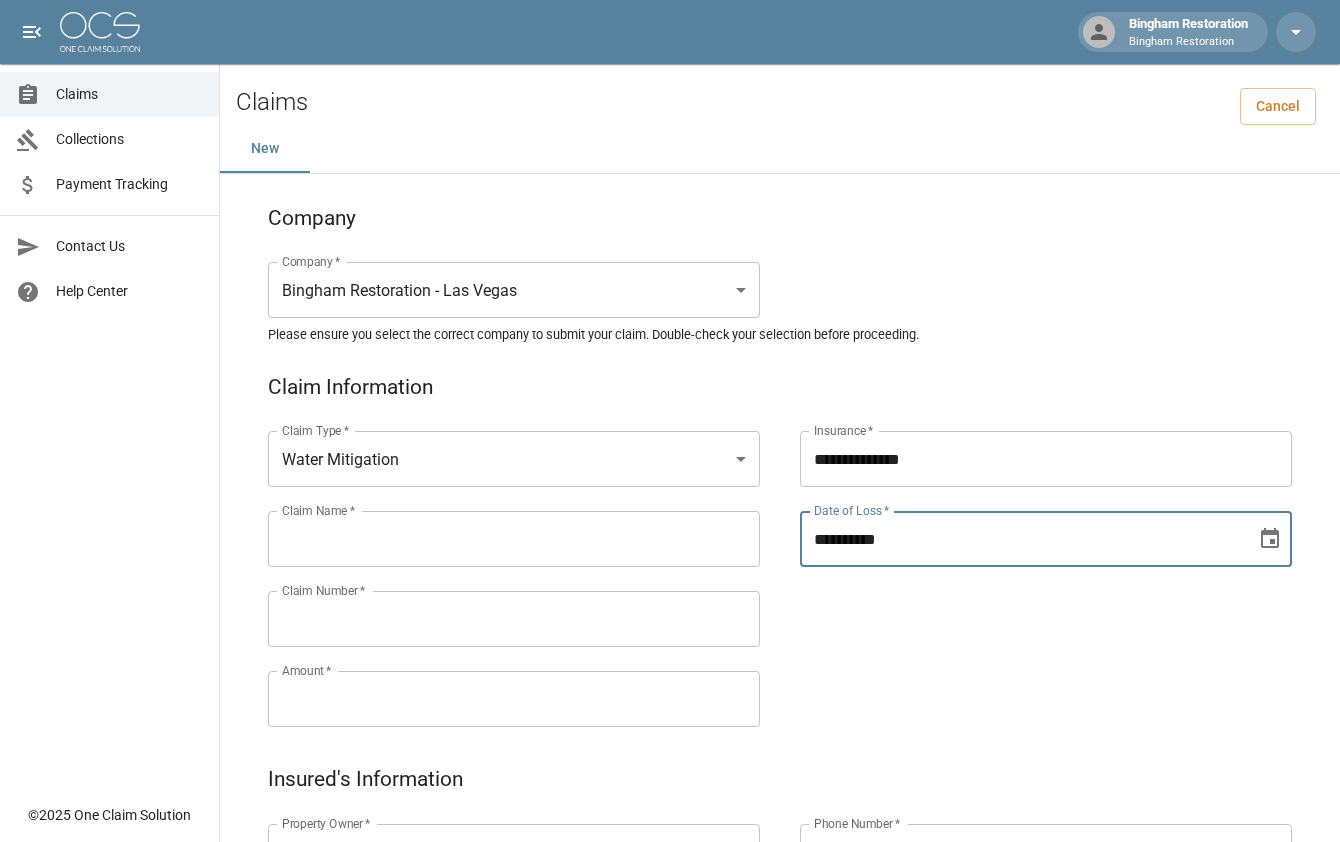 type on "**********" 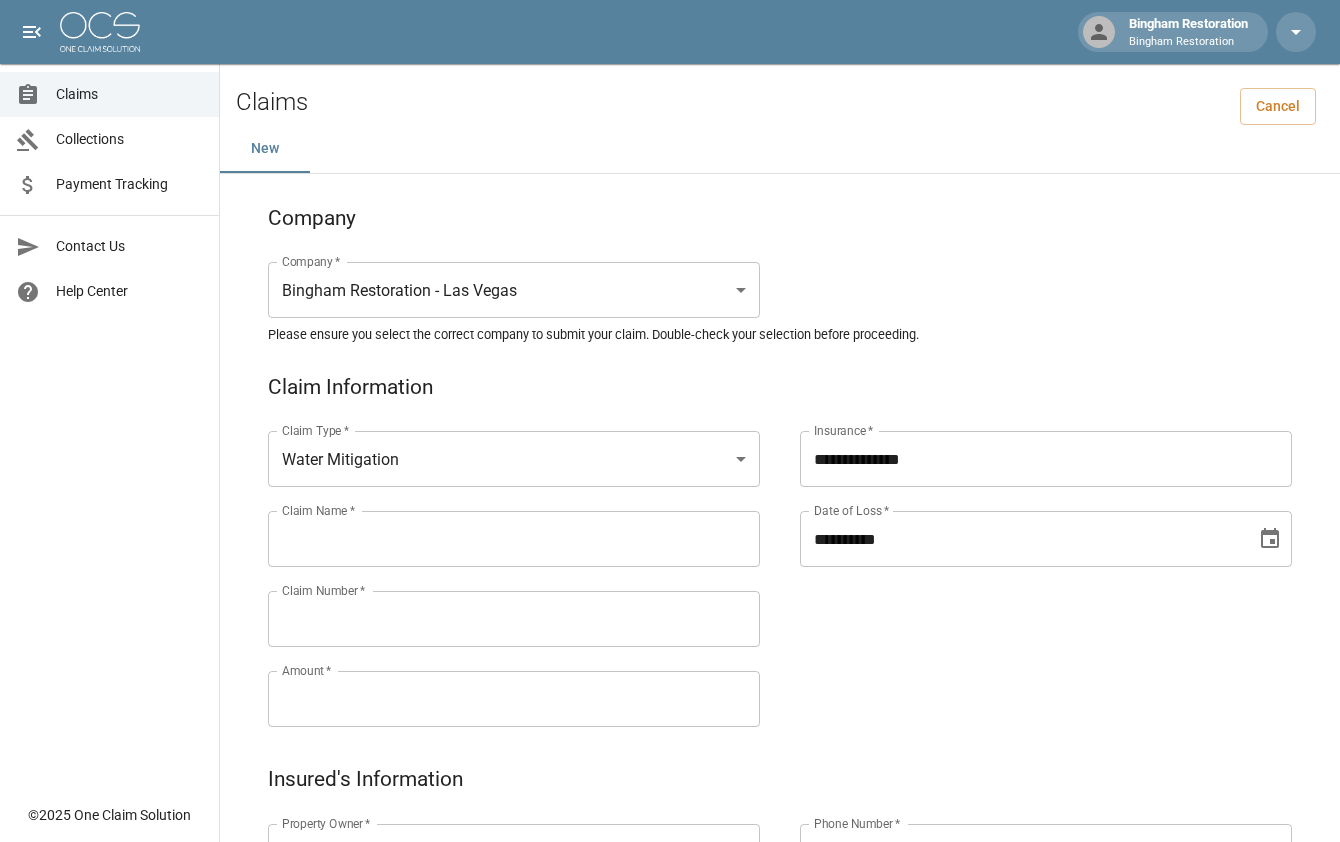 click on "Claim Name *" at bounding box center (514, 539) 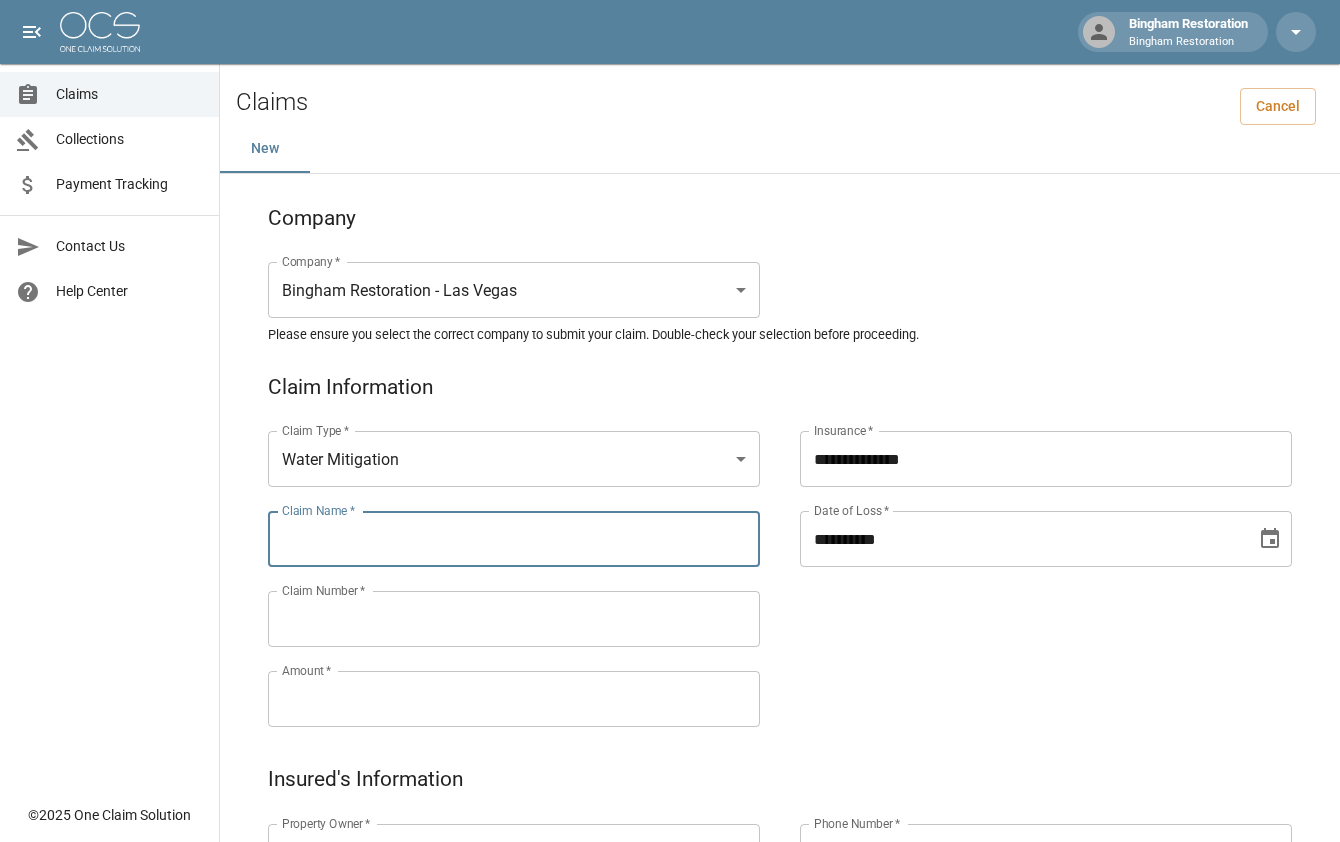 paste on "**********" 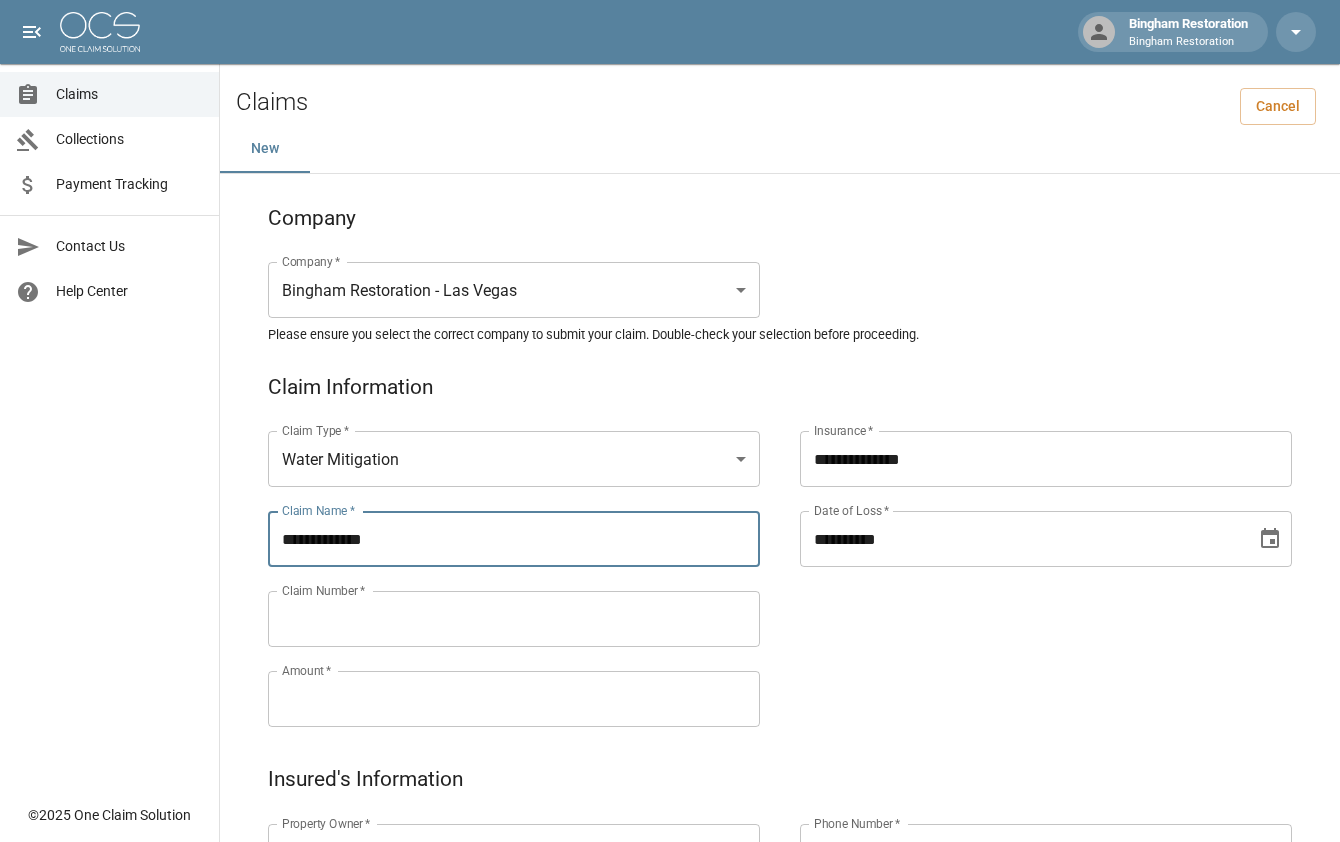 drag, startPoint x: 317, startPoint y: 540, endPoint x: 239, endPoint y: 538, distance: 78.025635 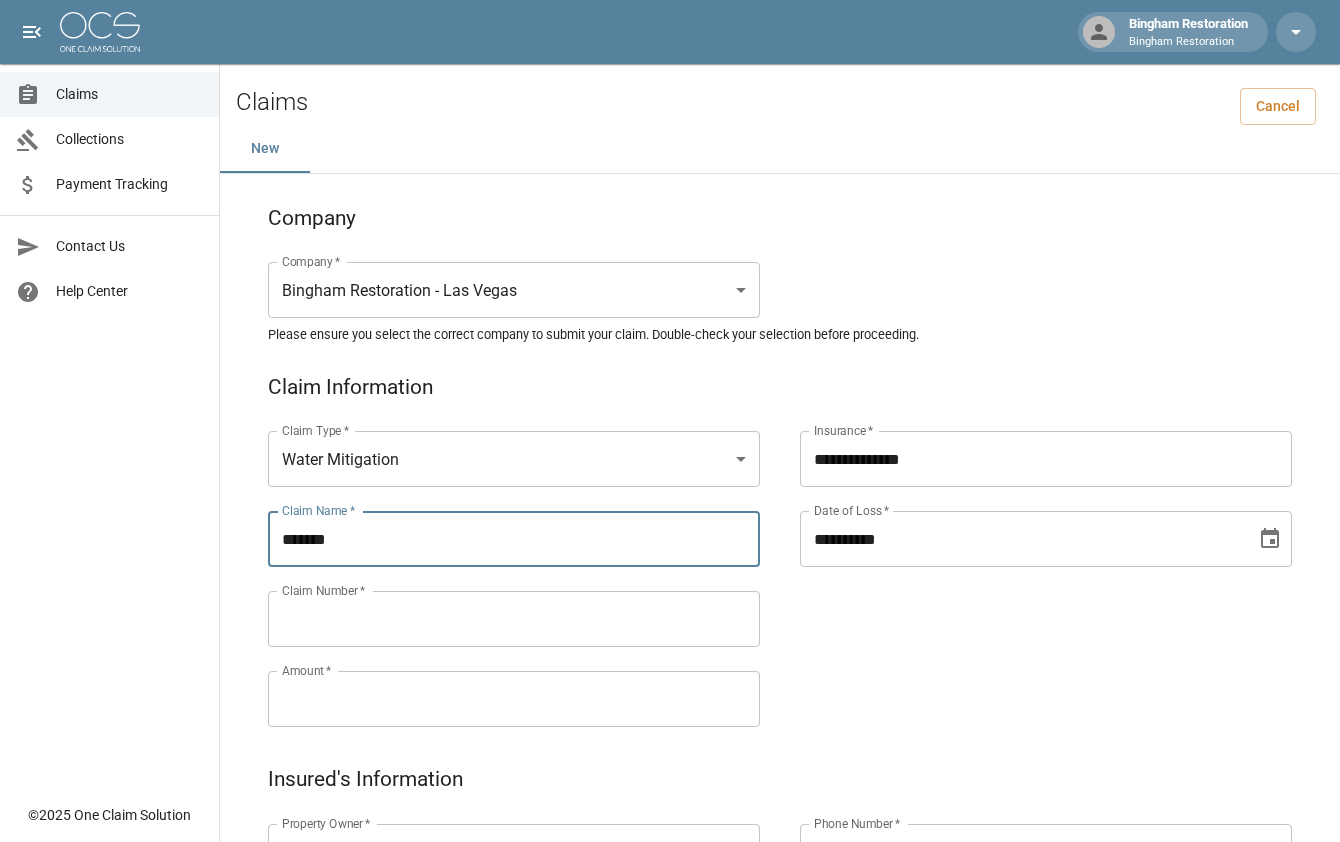 click on "*******" at bounding box center [514, 539] 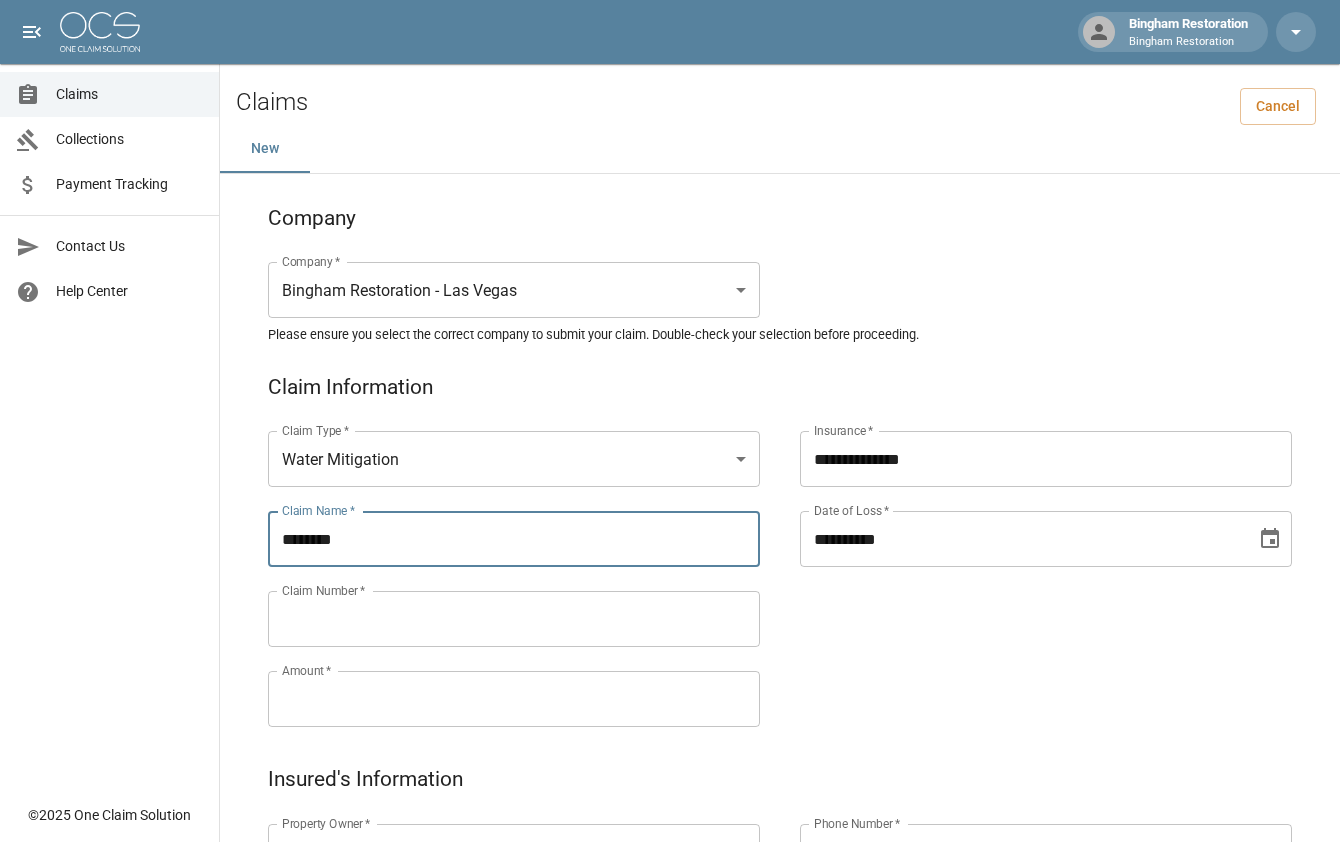 paste on "*****" 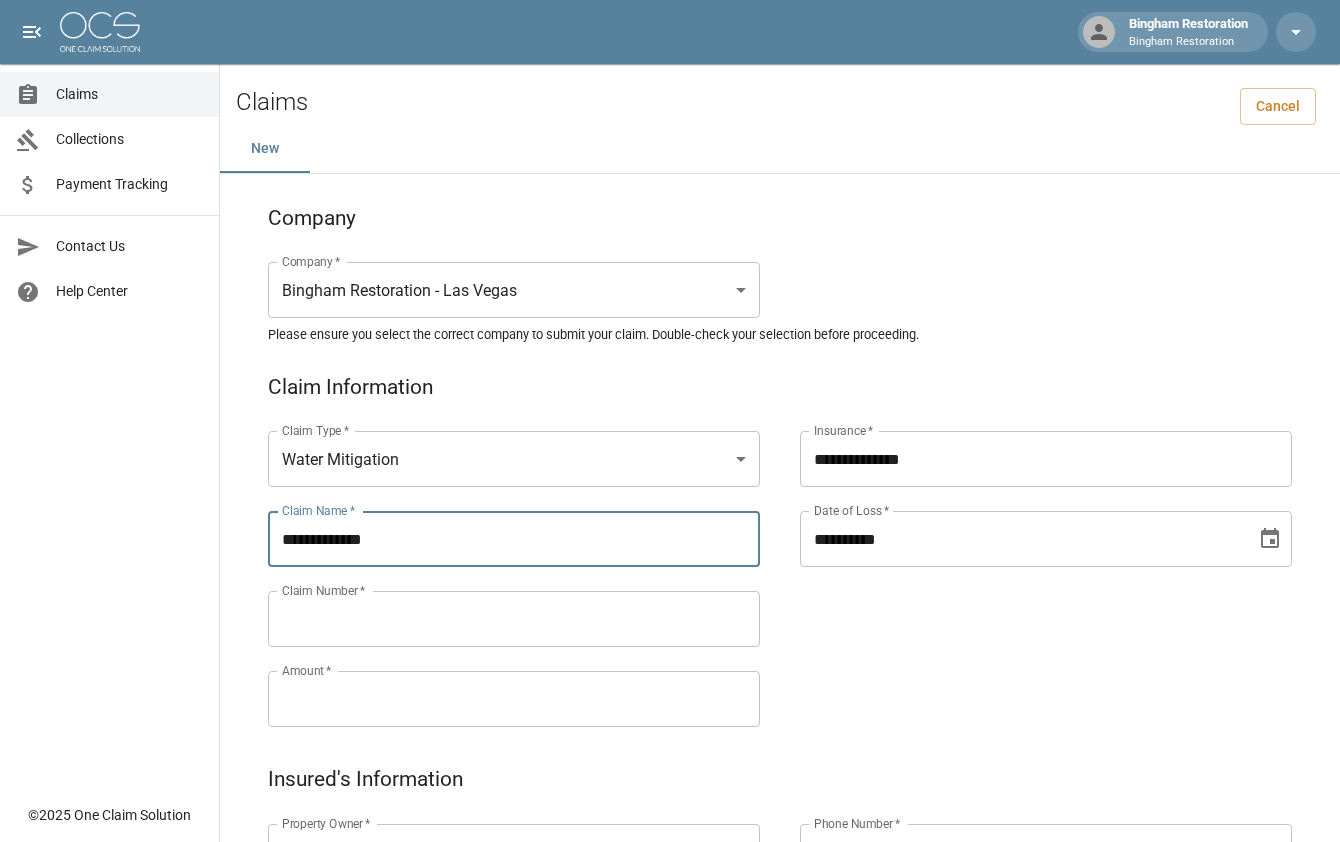 type on "**********" 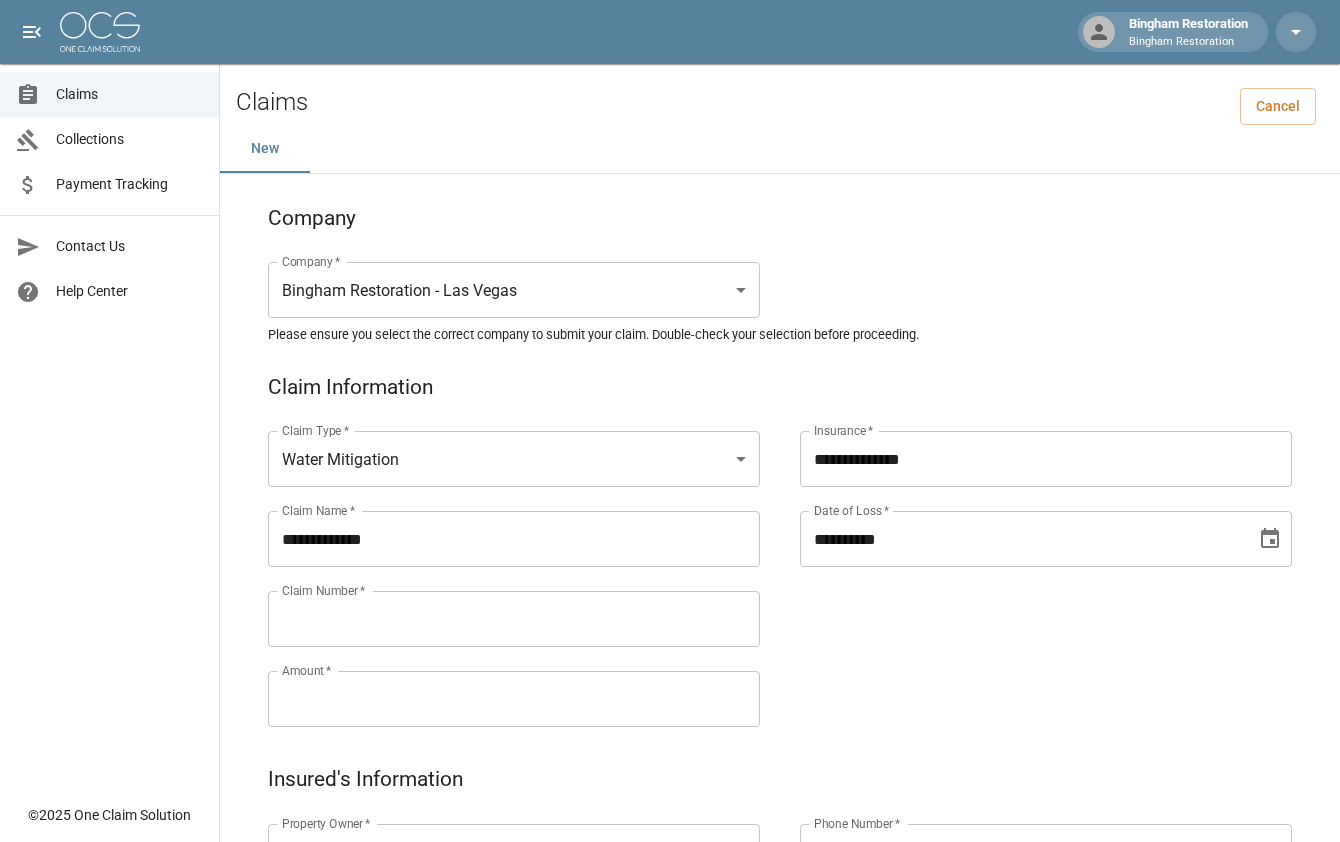 click on "Claim Number *" at bounding box center [514, 619] 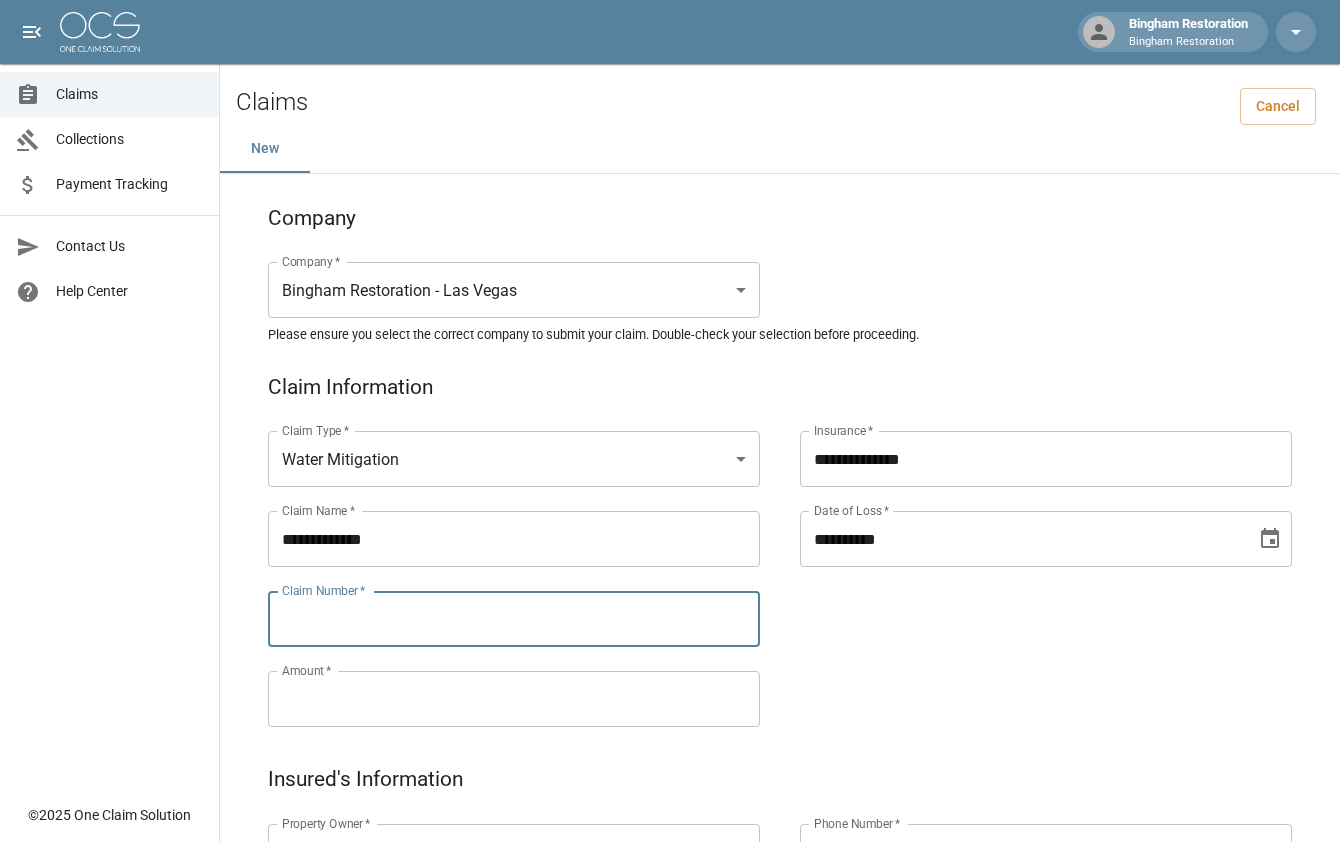 paste on "*********" 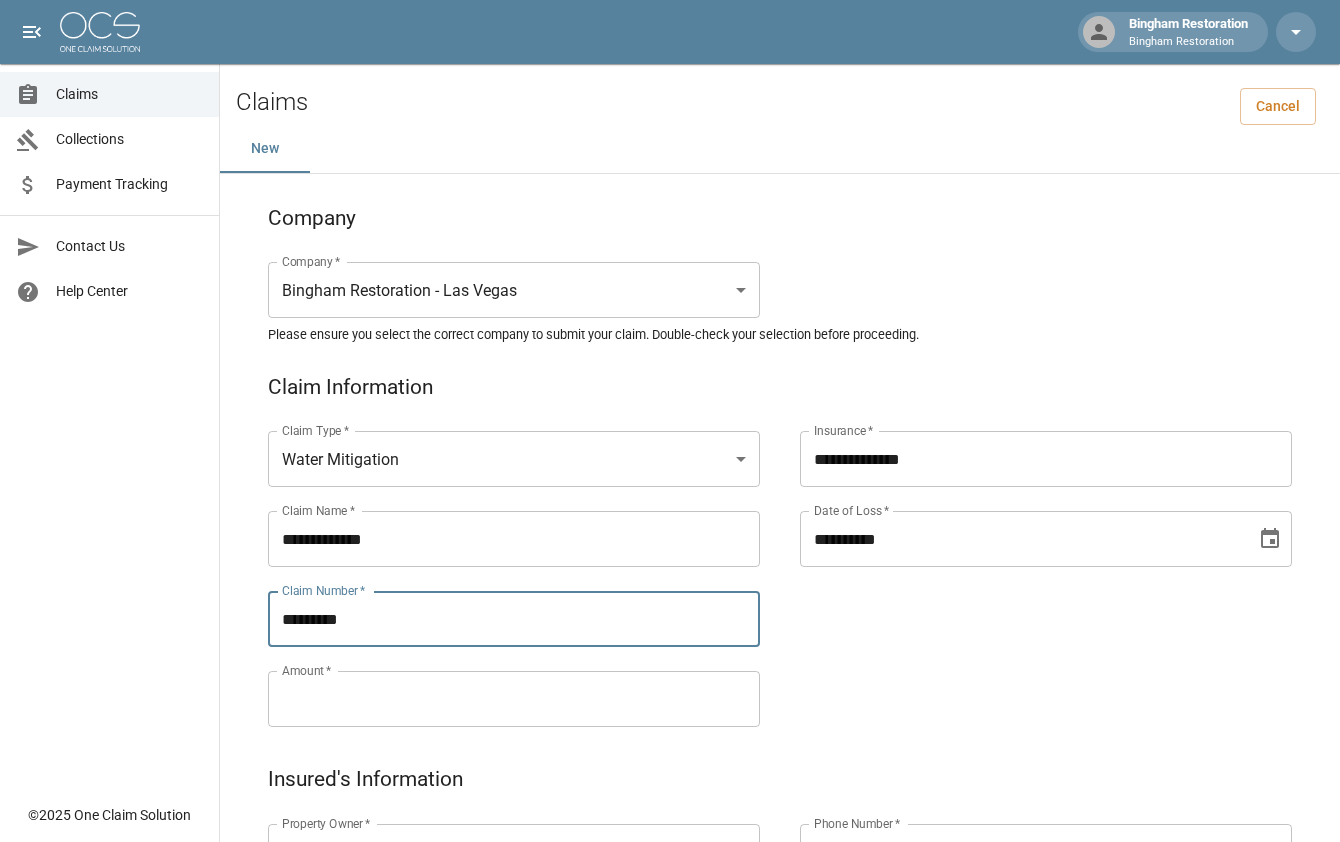type on "*********" 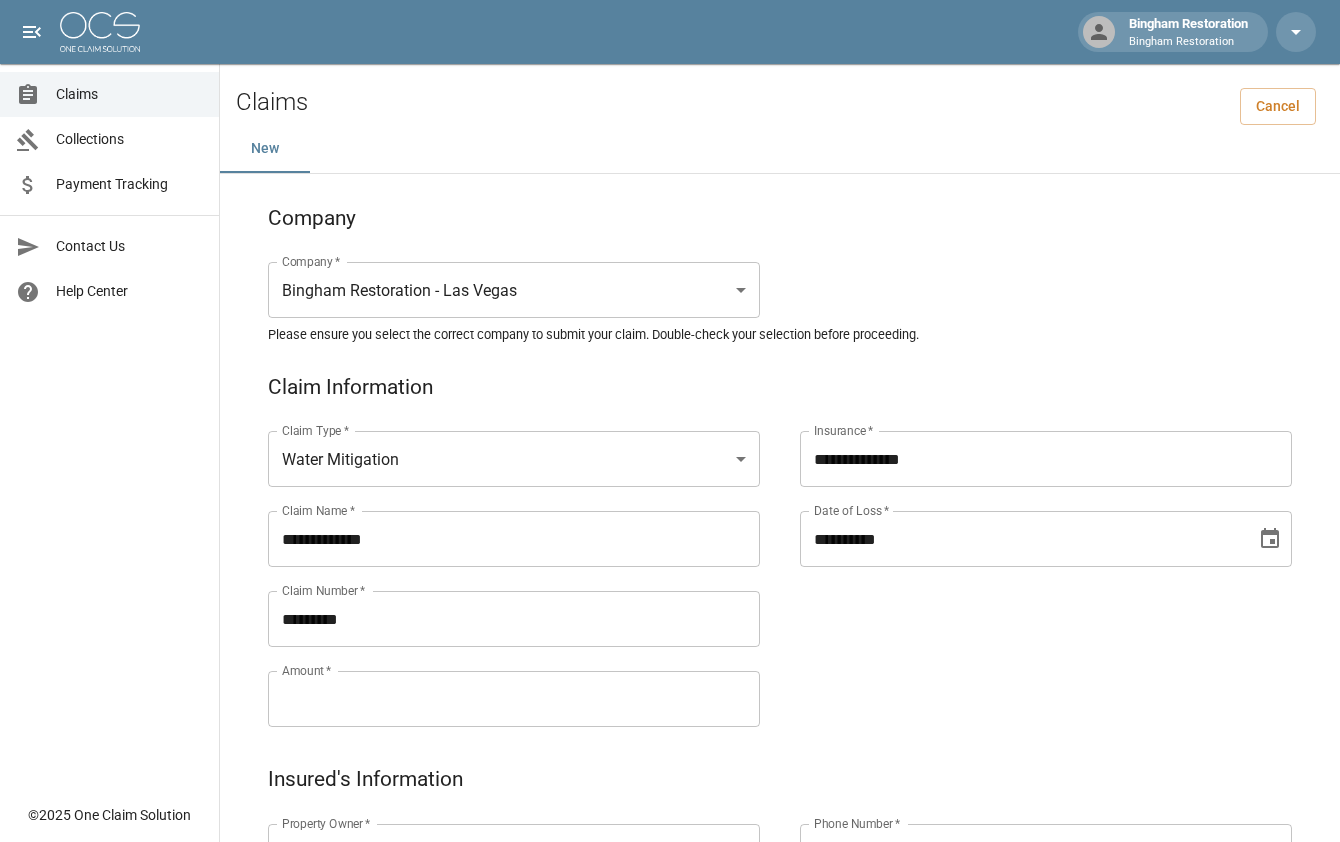 click on "Amount *" at bounding box center [514, 699] 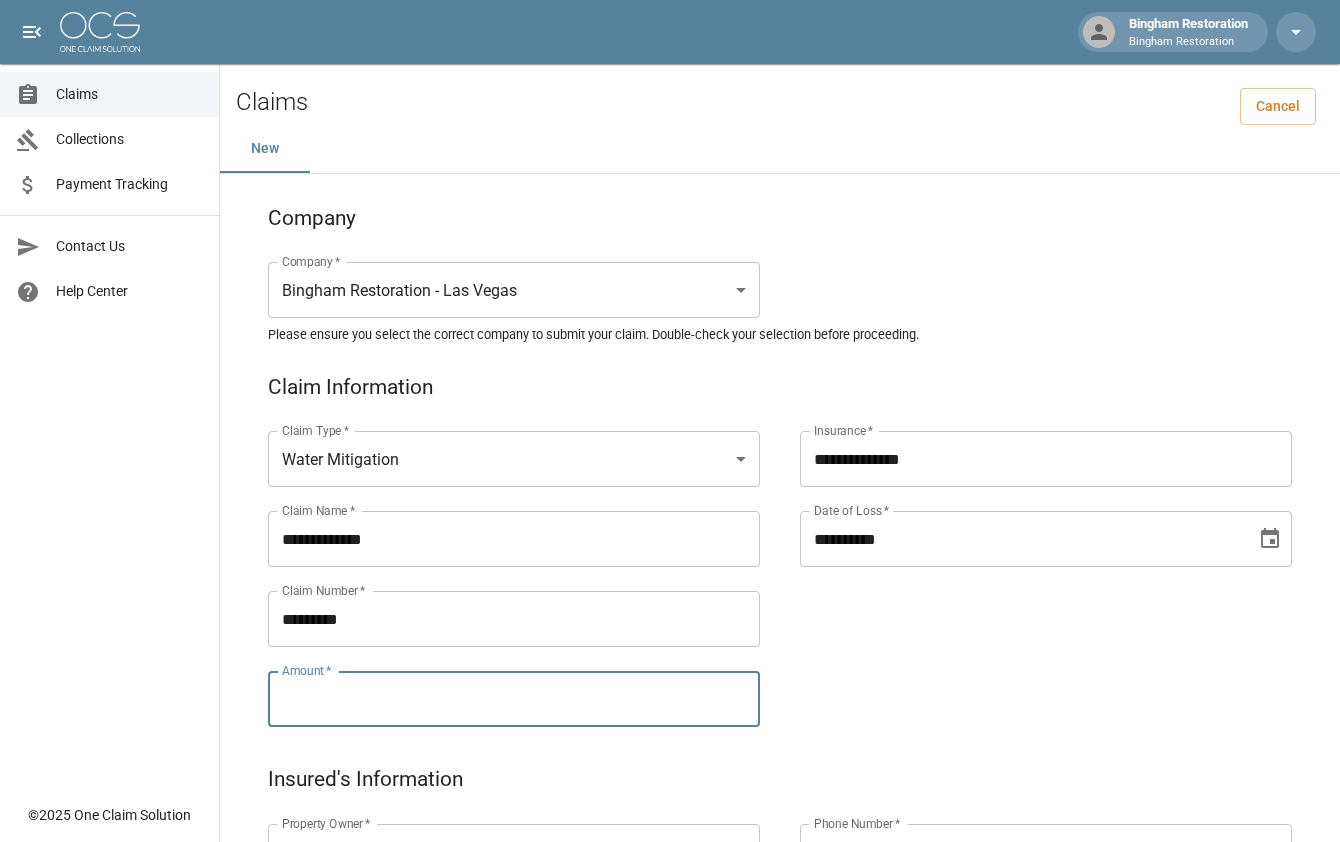 paste on "**********" 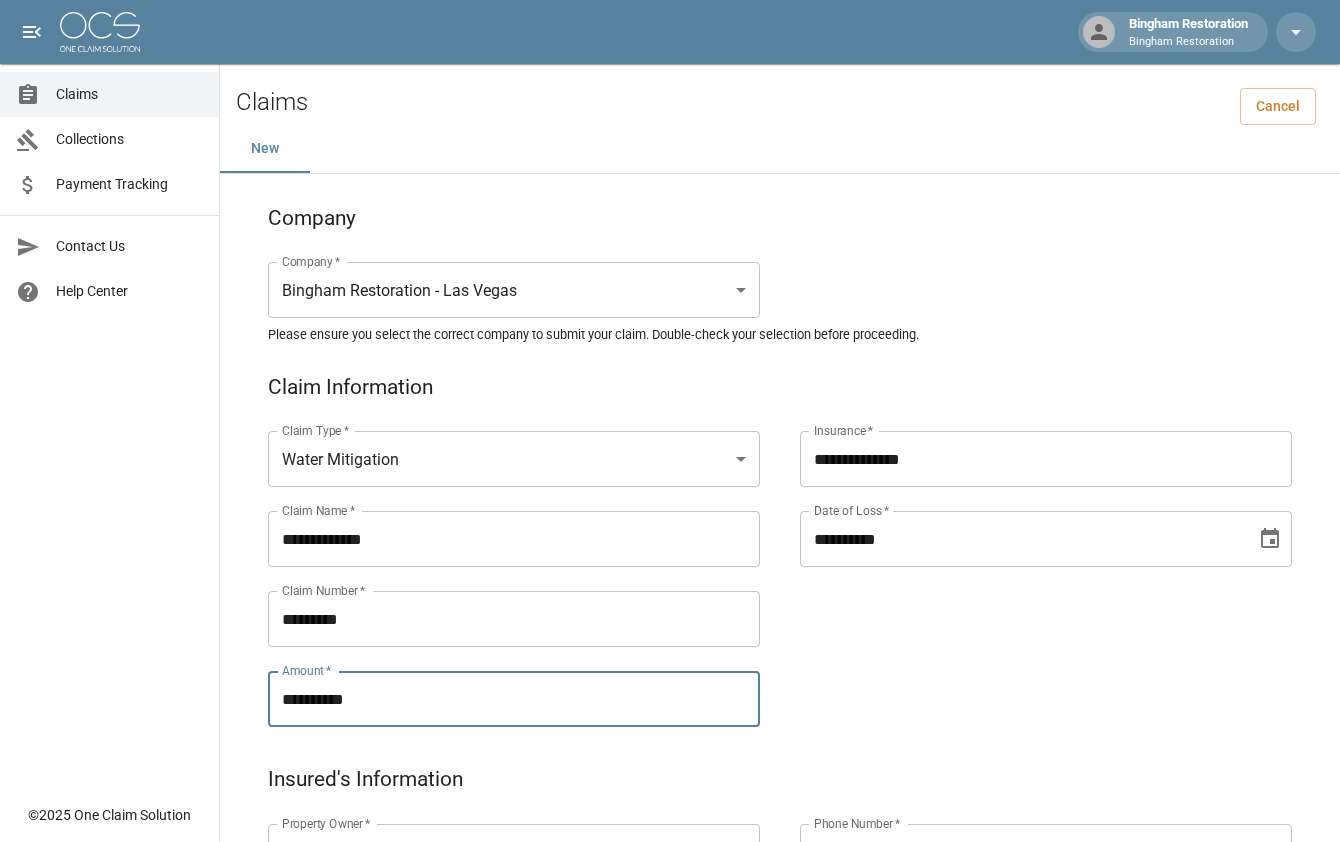 type on "**********" 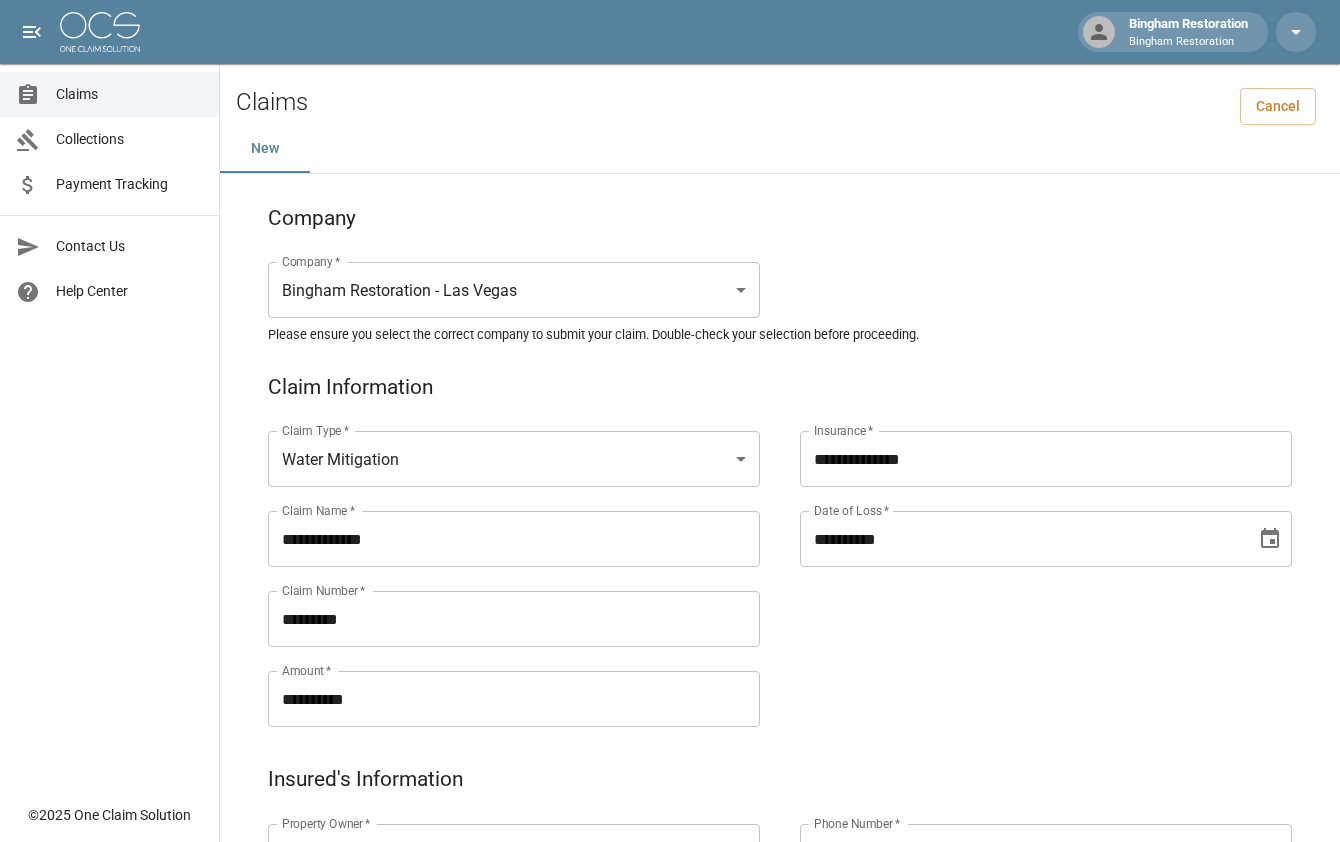 click on "**********" at bounding box center [1026, 555] 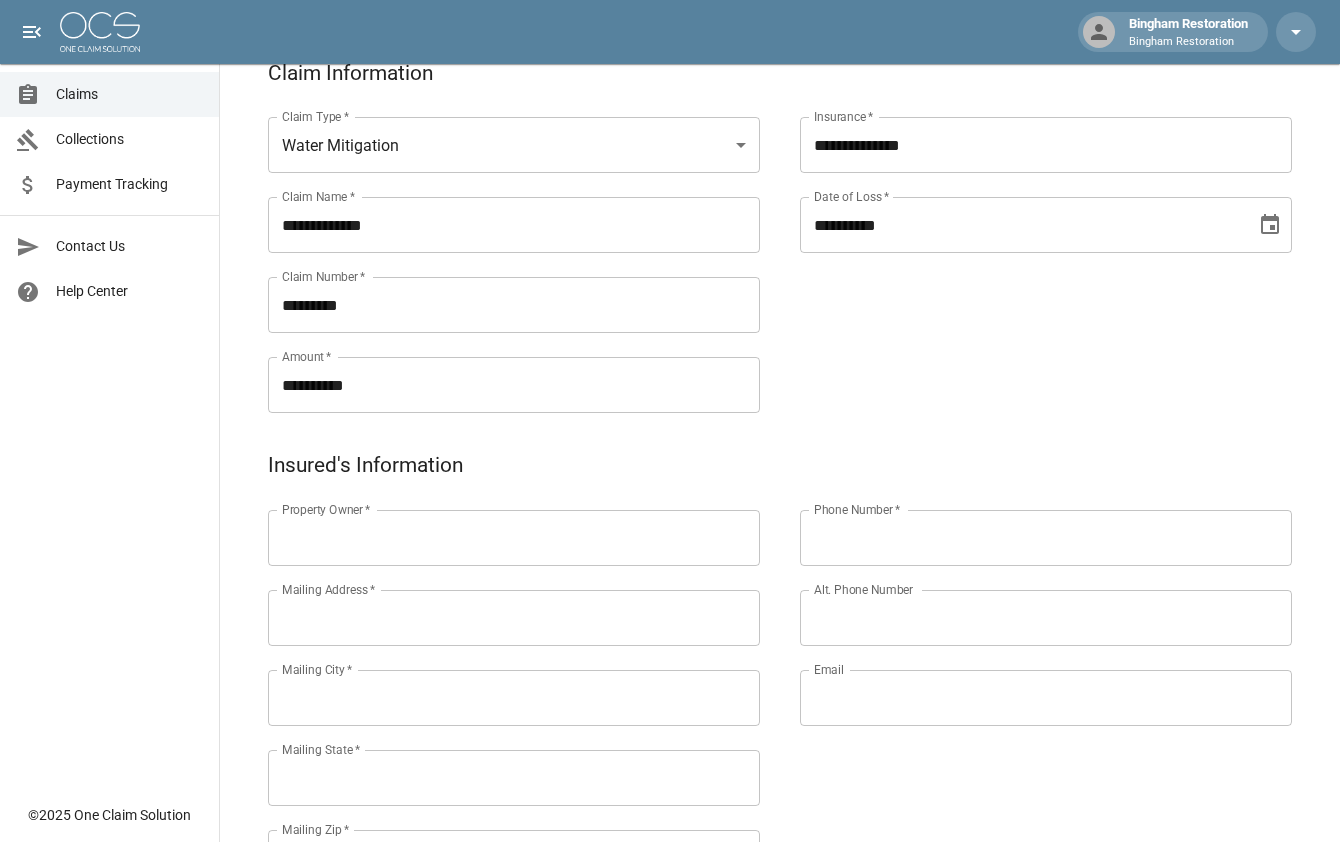 scroll, scrollTop: 400, scrollLeft: 0, axis: vertical 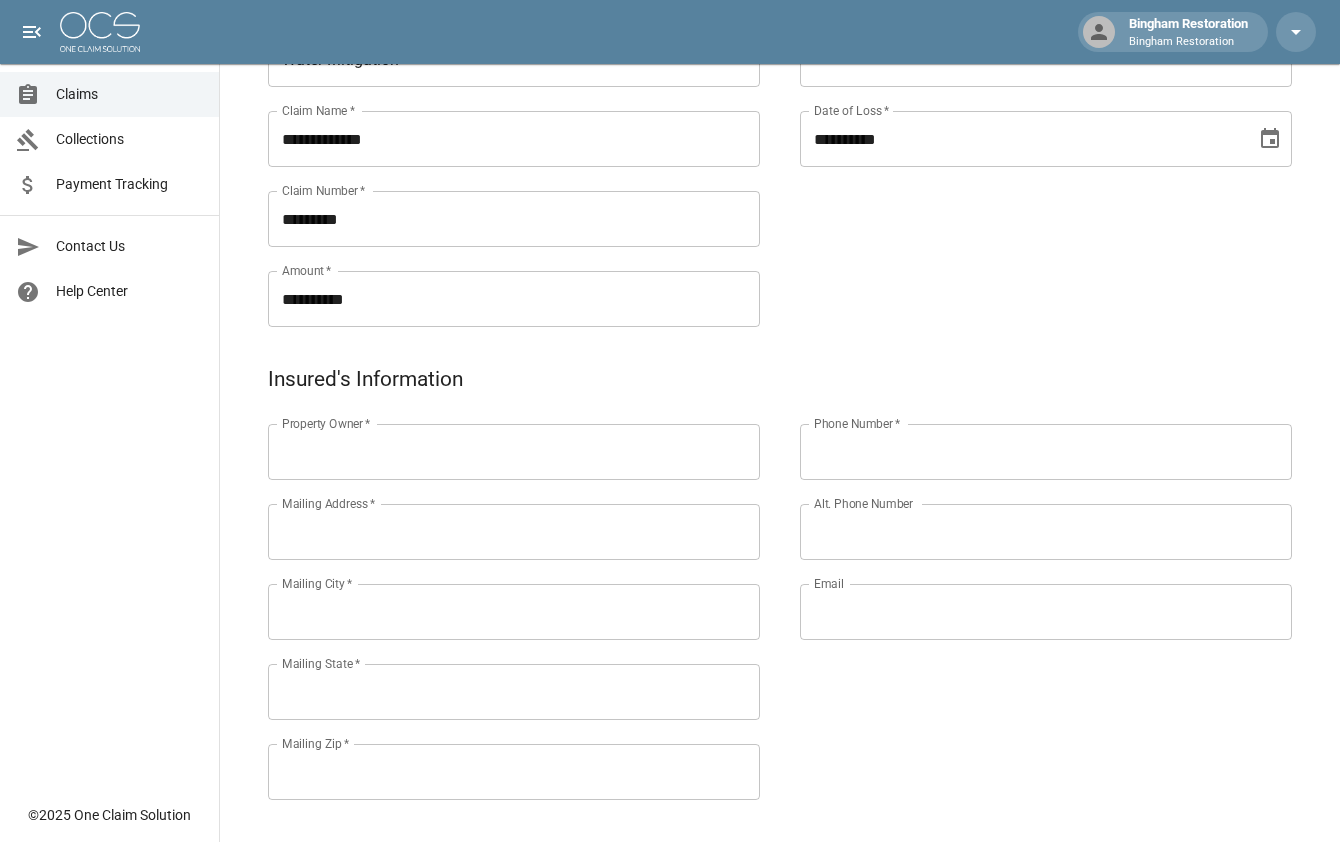 click on "Property Owner *" at bounding box center [514, 452] 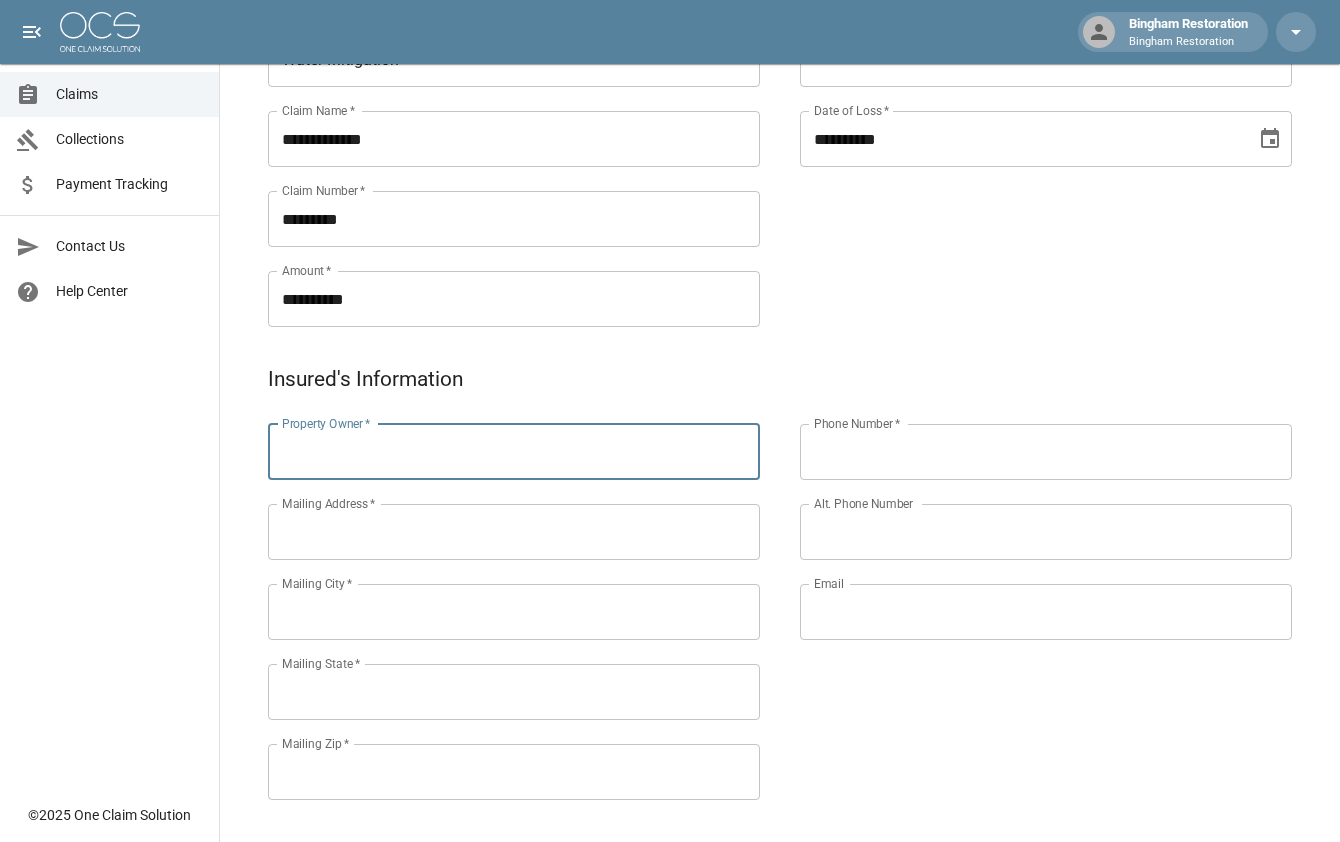 paste on "**********" 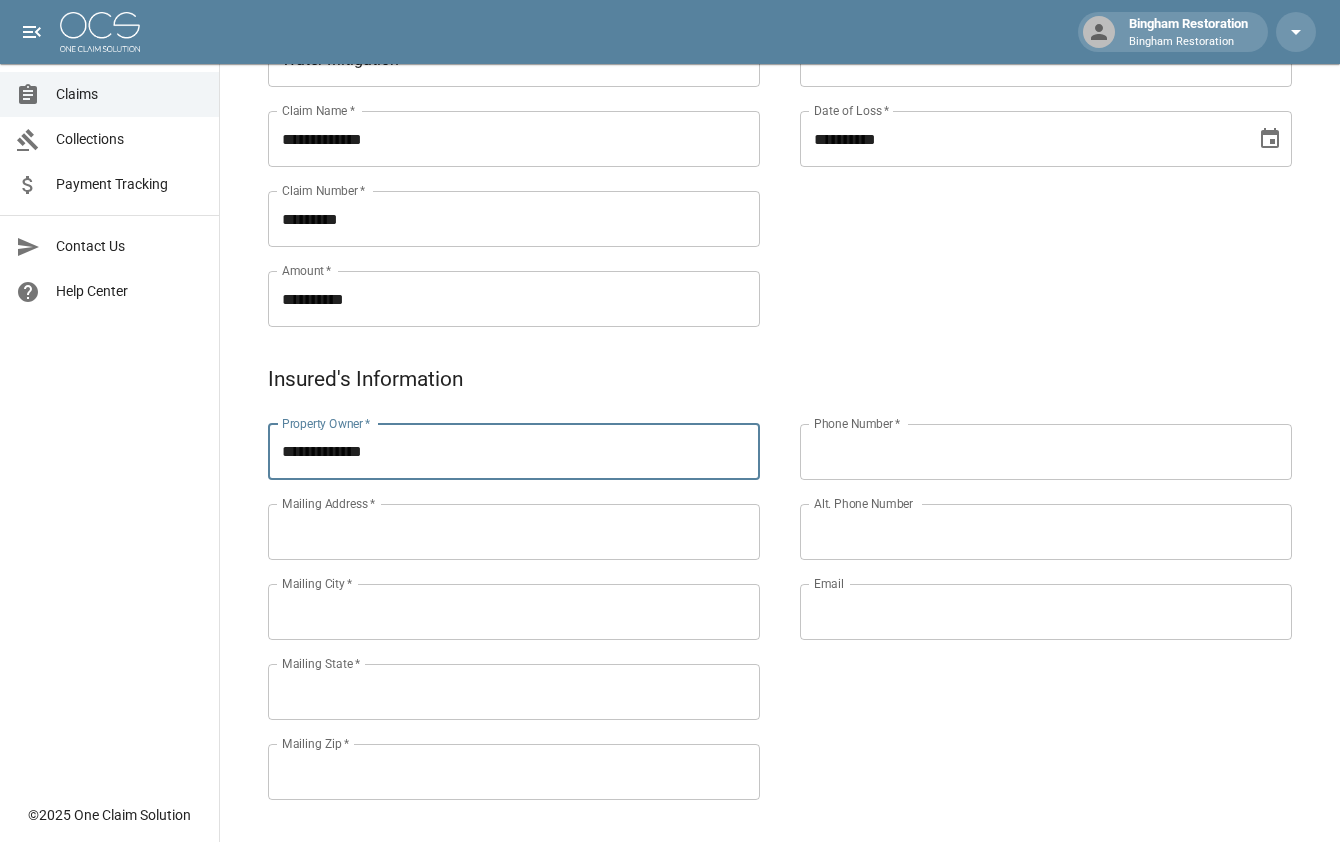 type on "**********" 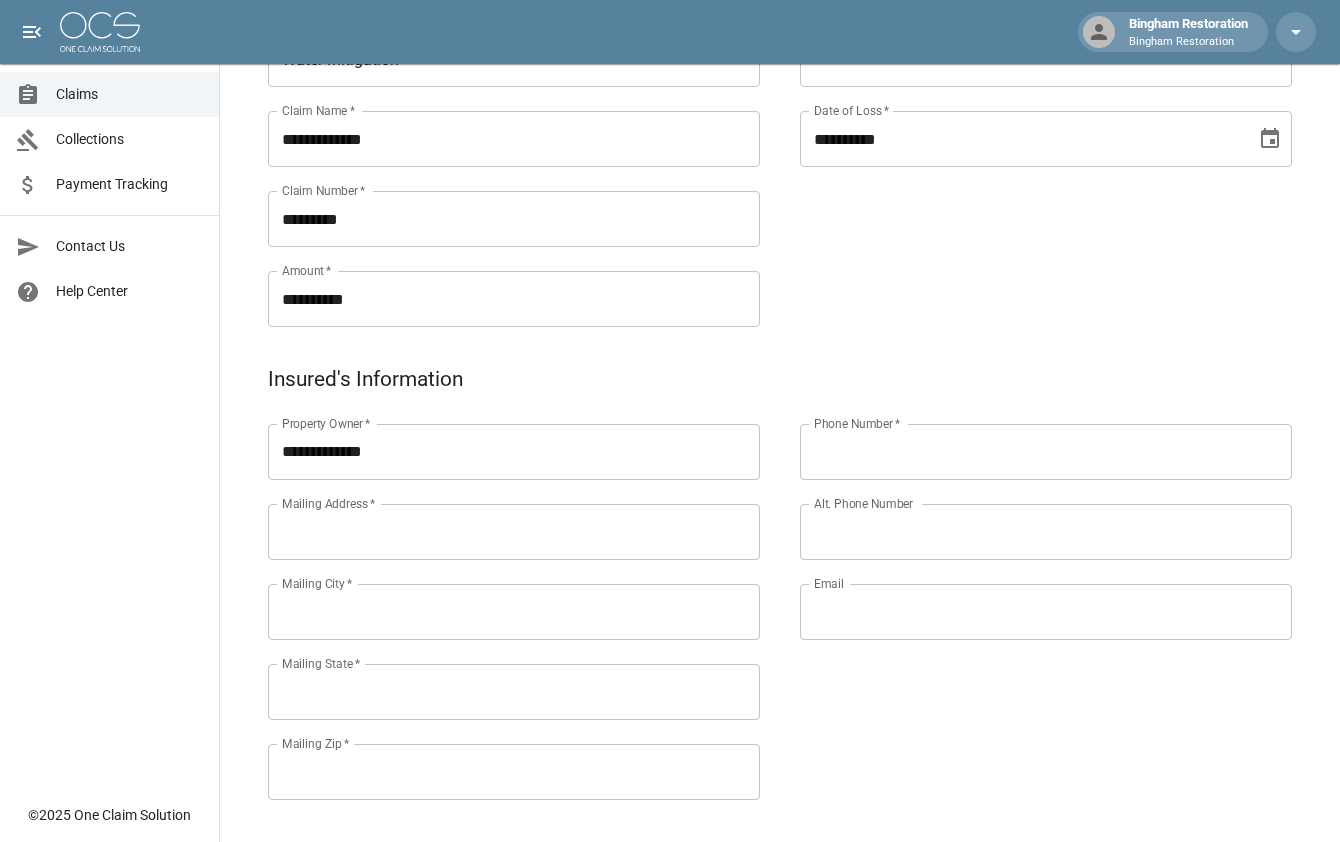 click on "Phone Number   *" at bounding box center [1046, 452] 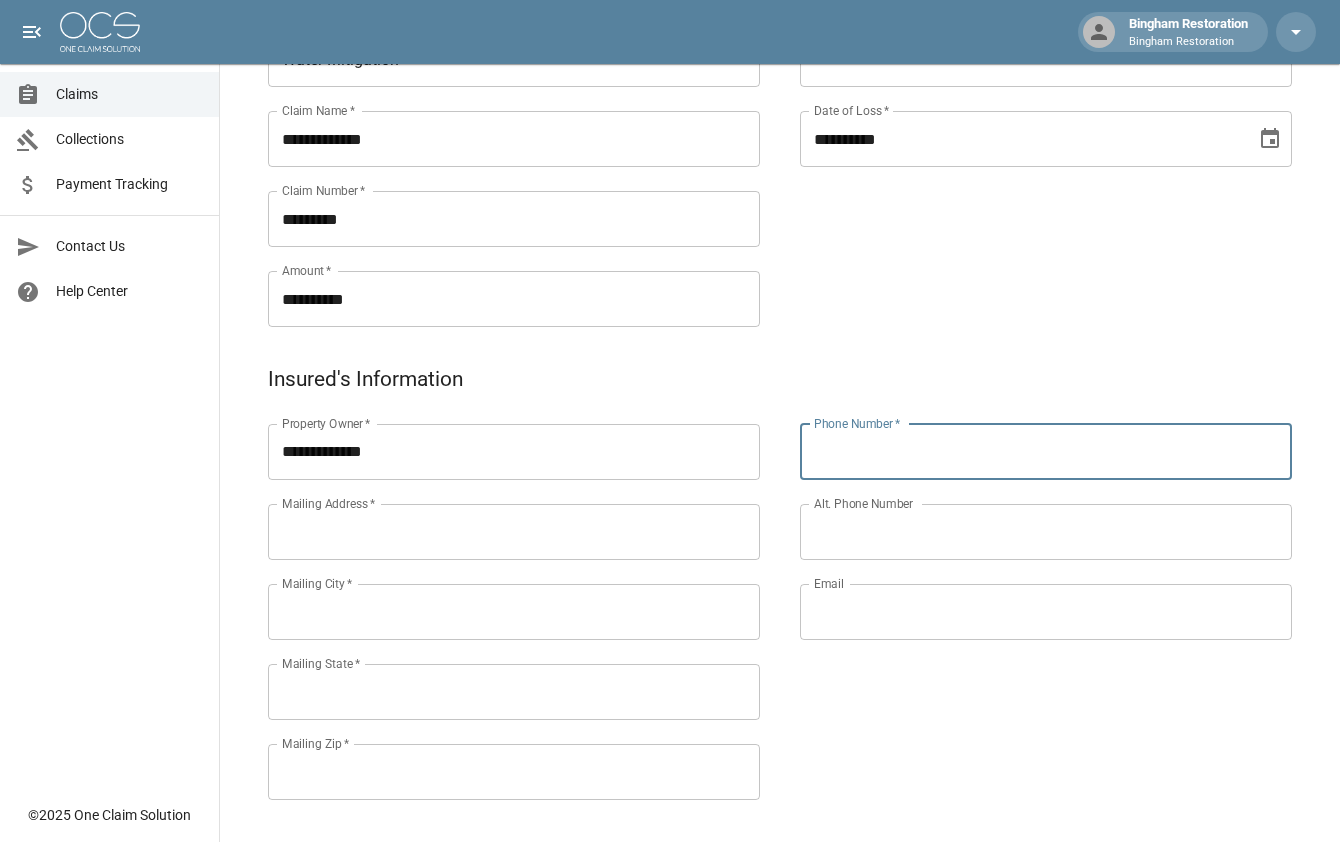 paste on "**********" 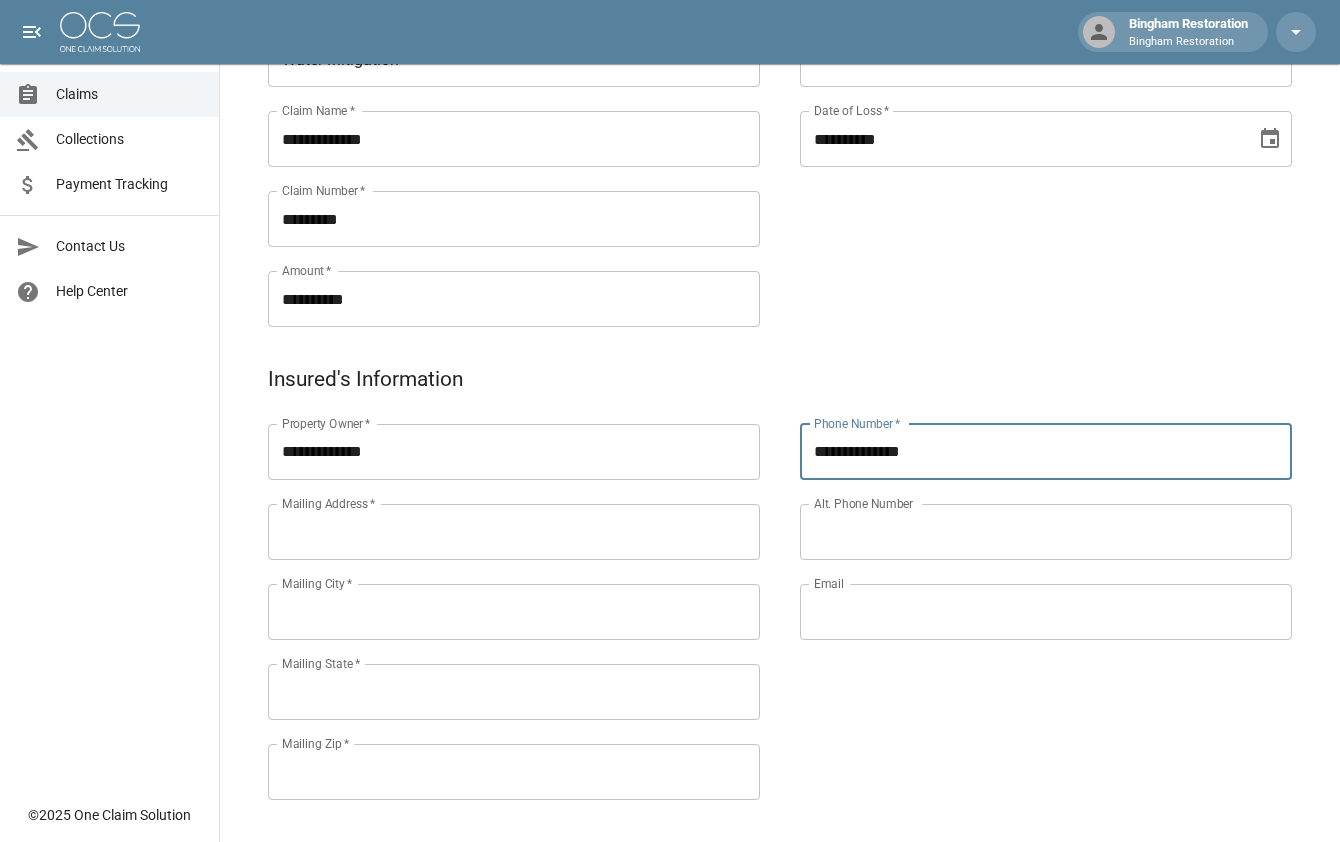 type on "**********" 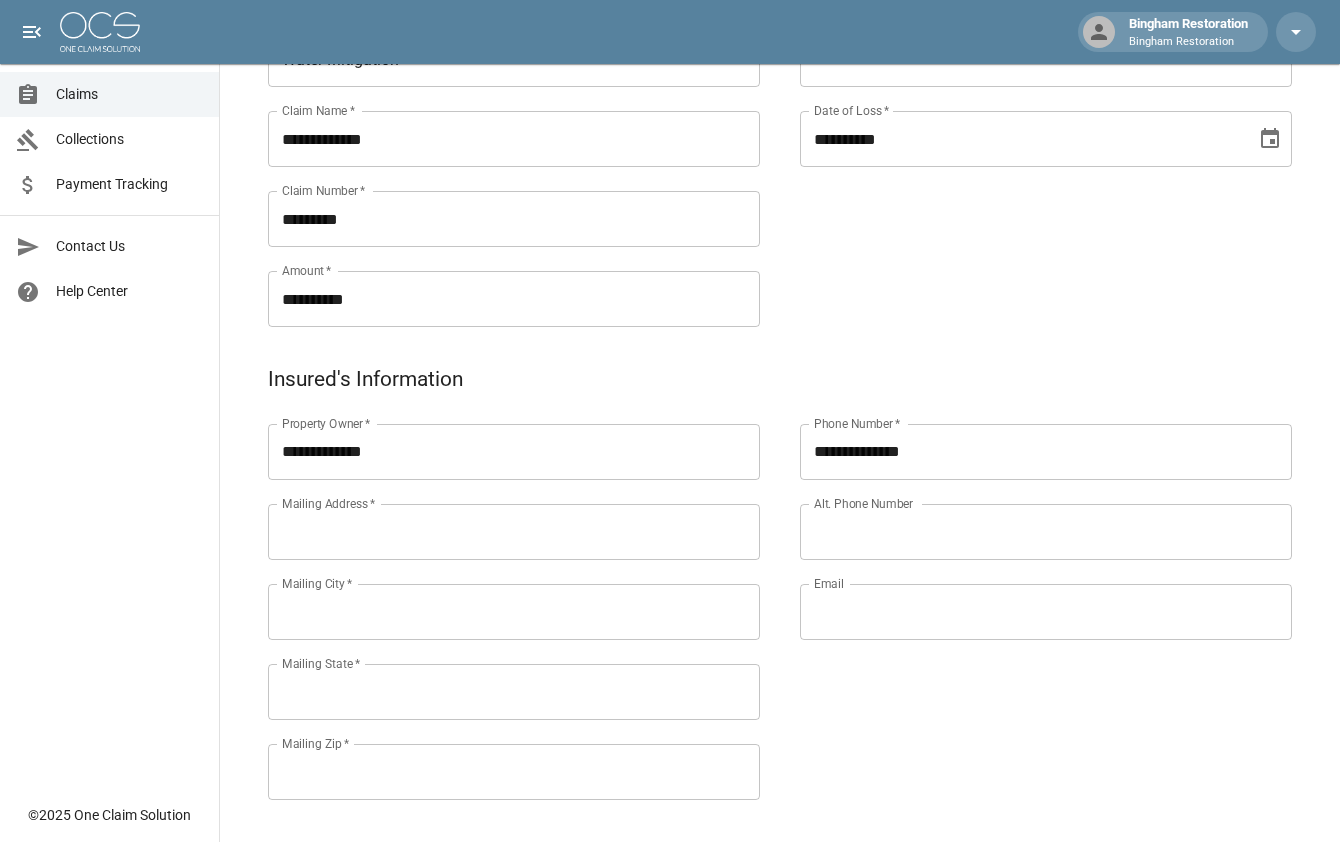click on "Alt. Phone Number" at bounding box center (1046, 532) 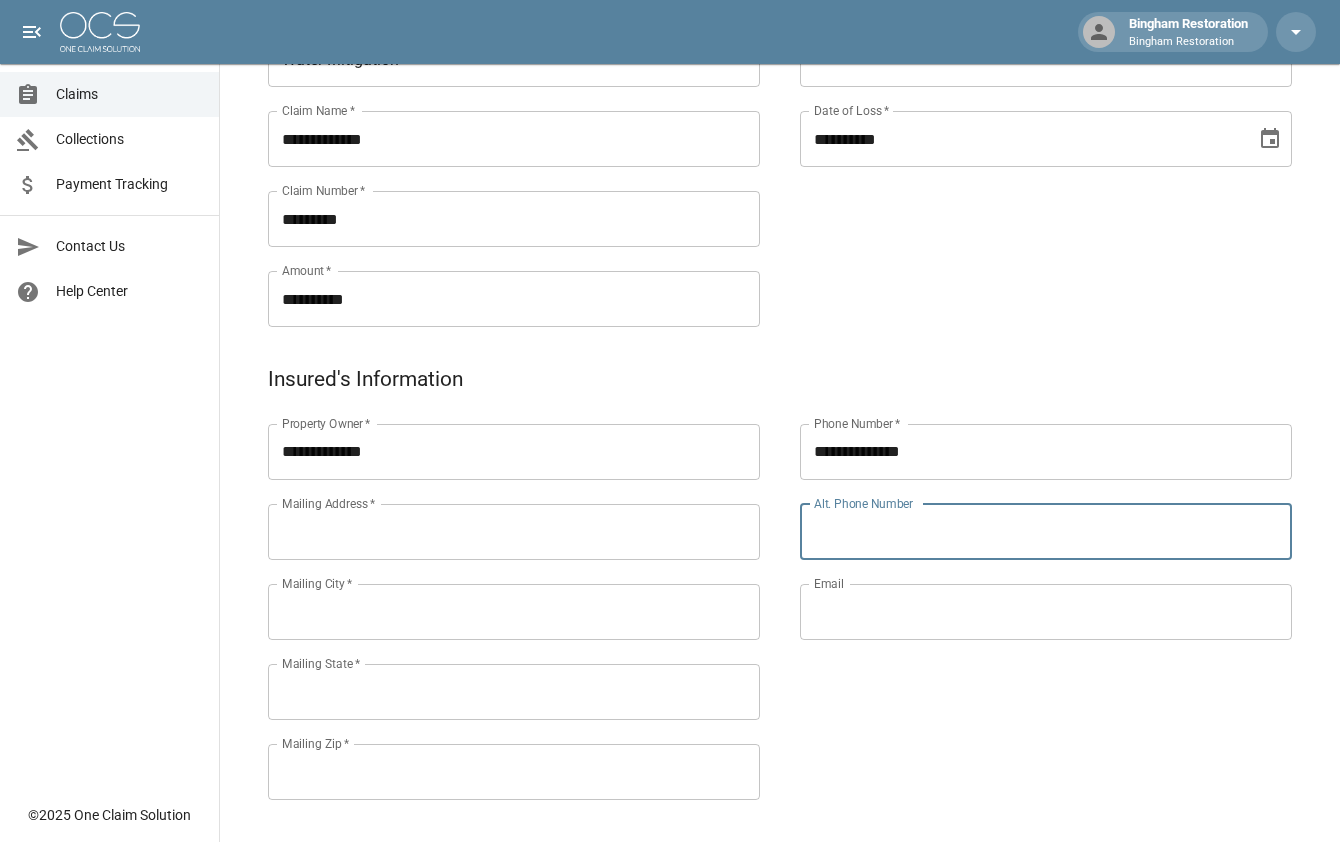 paste on "**********" 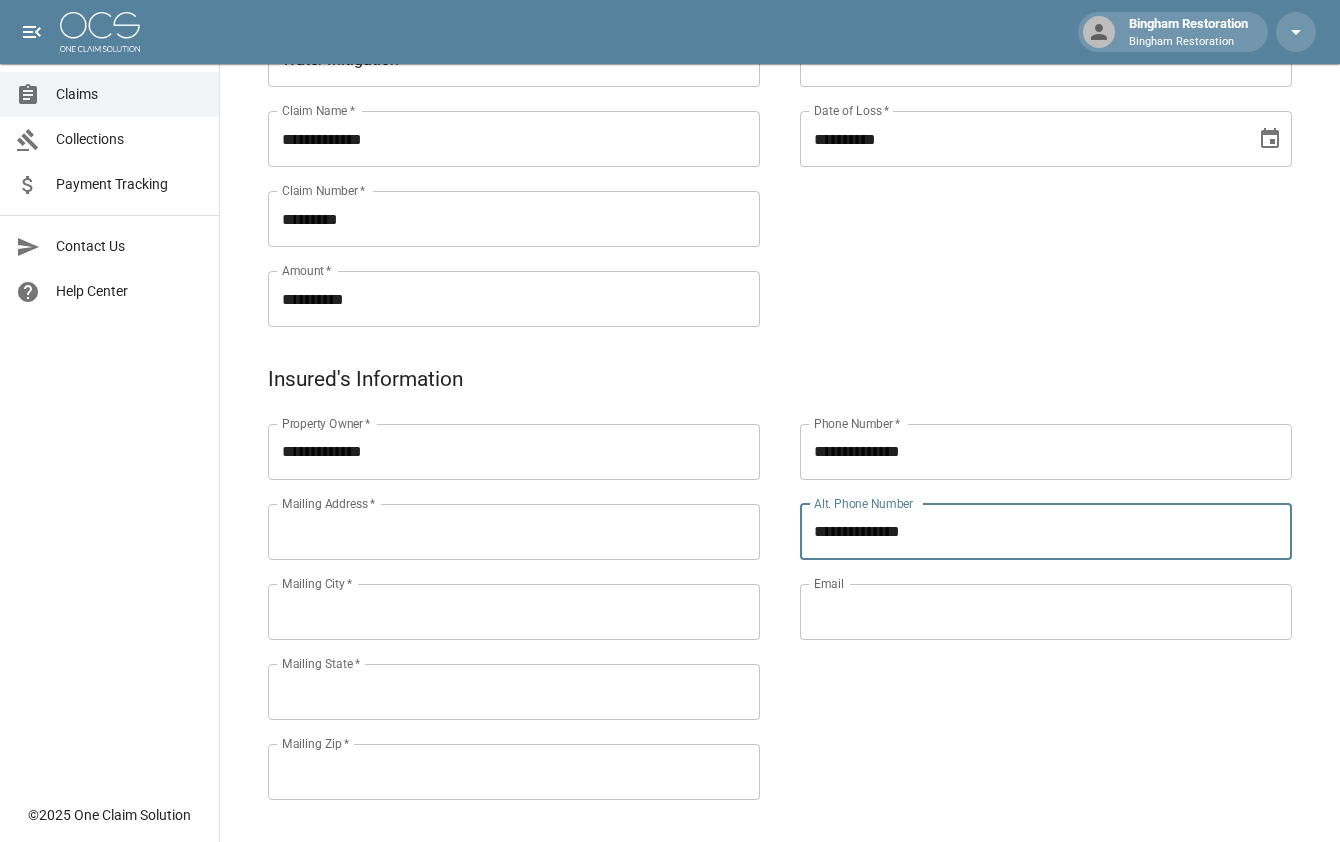type on "**********" 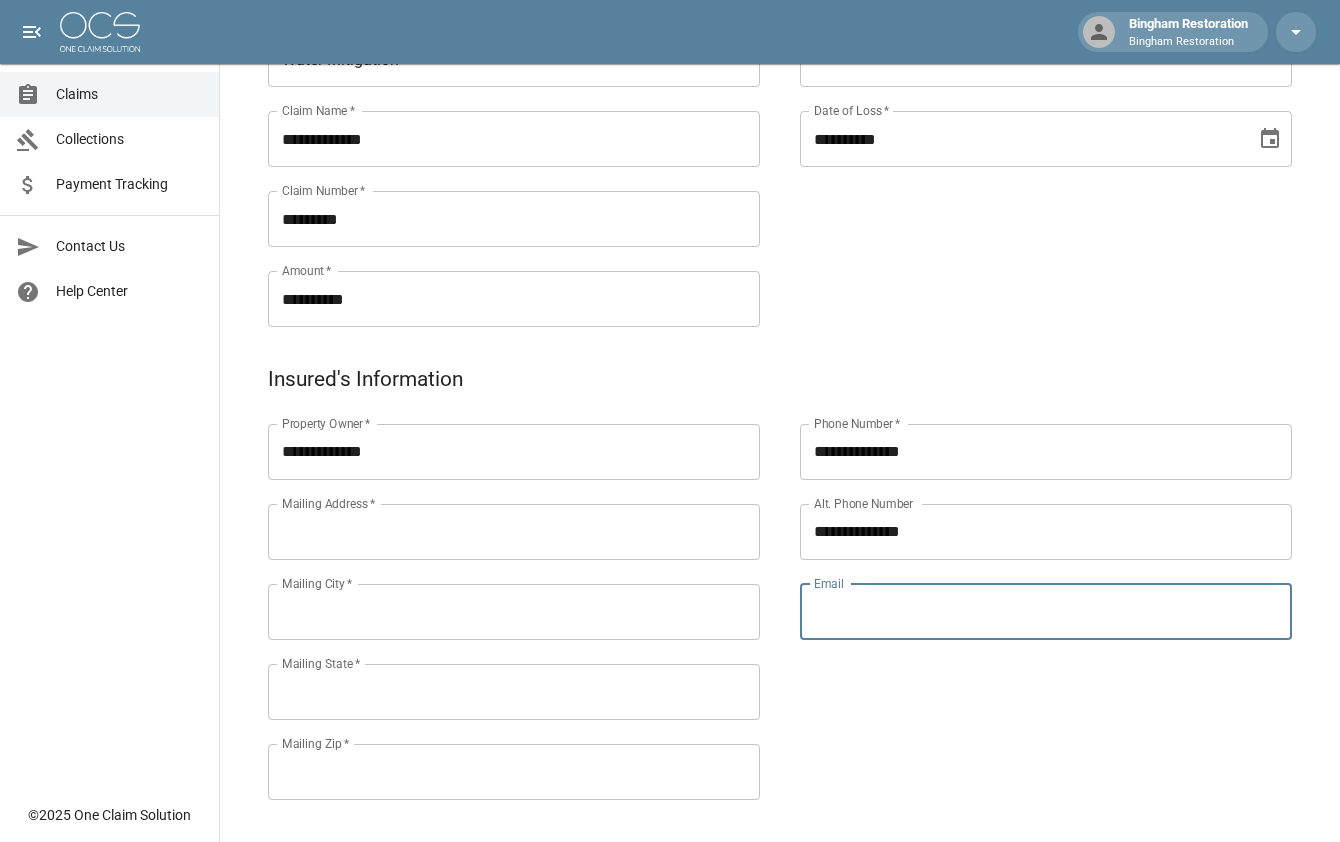 click on "Email" at bounding box center (1046, 612) 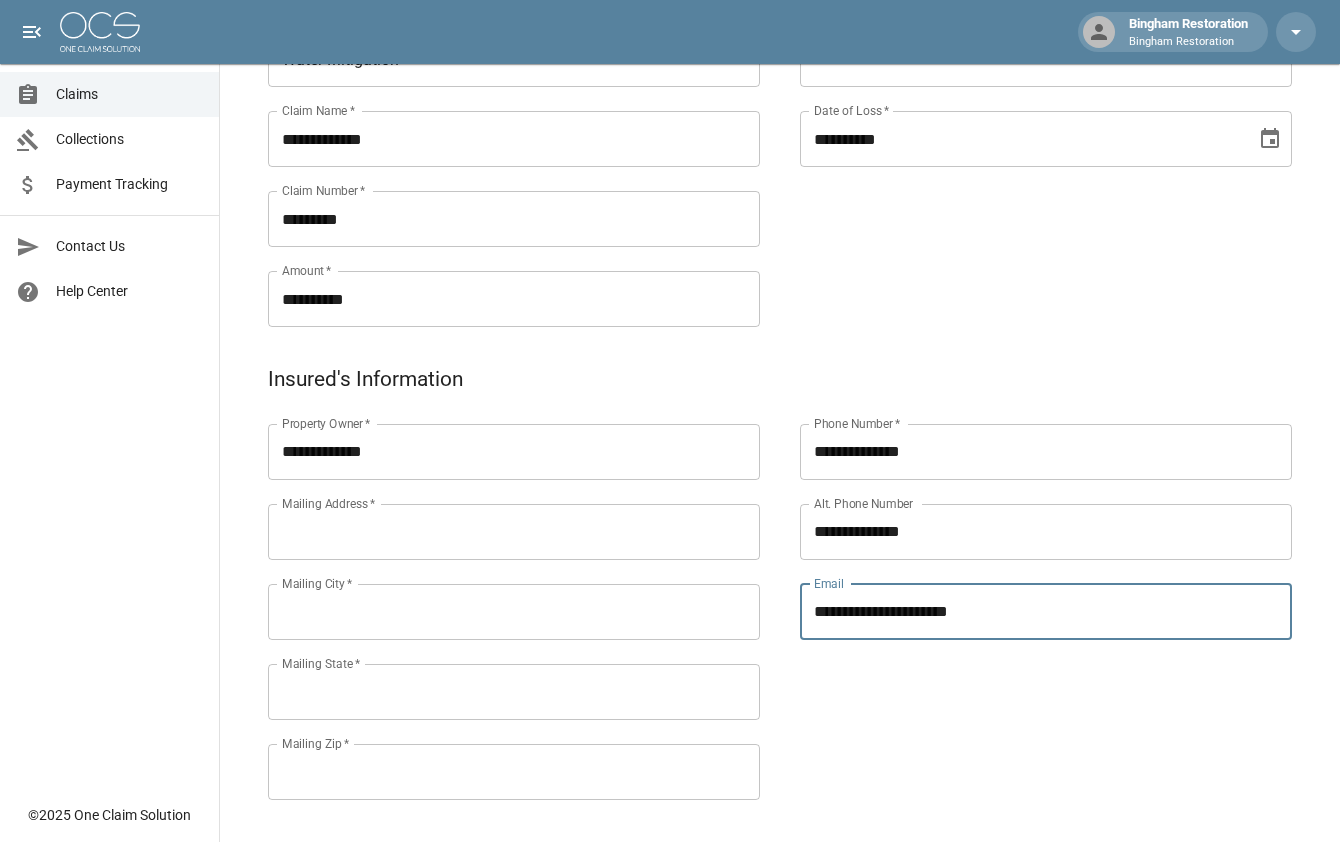 type on "**********" 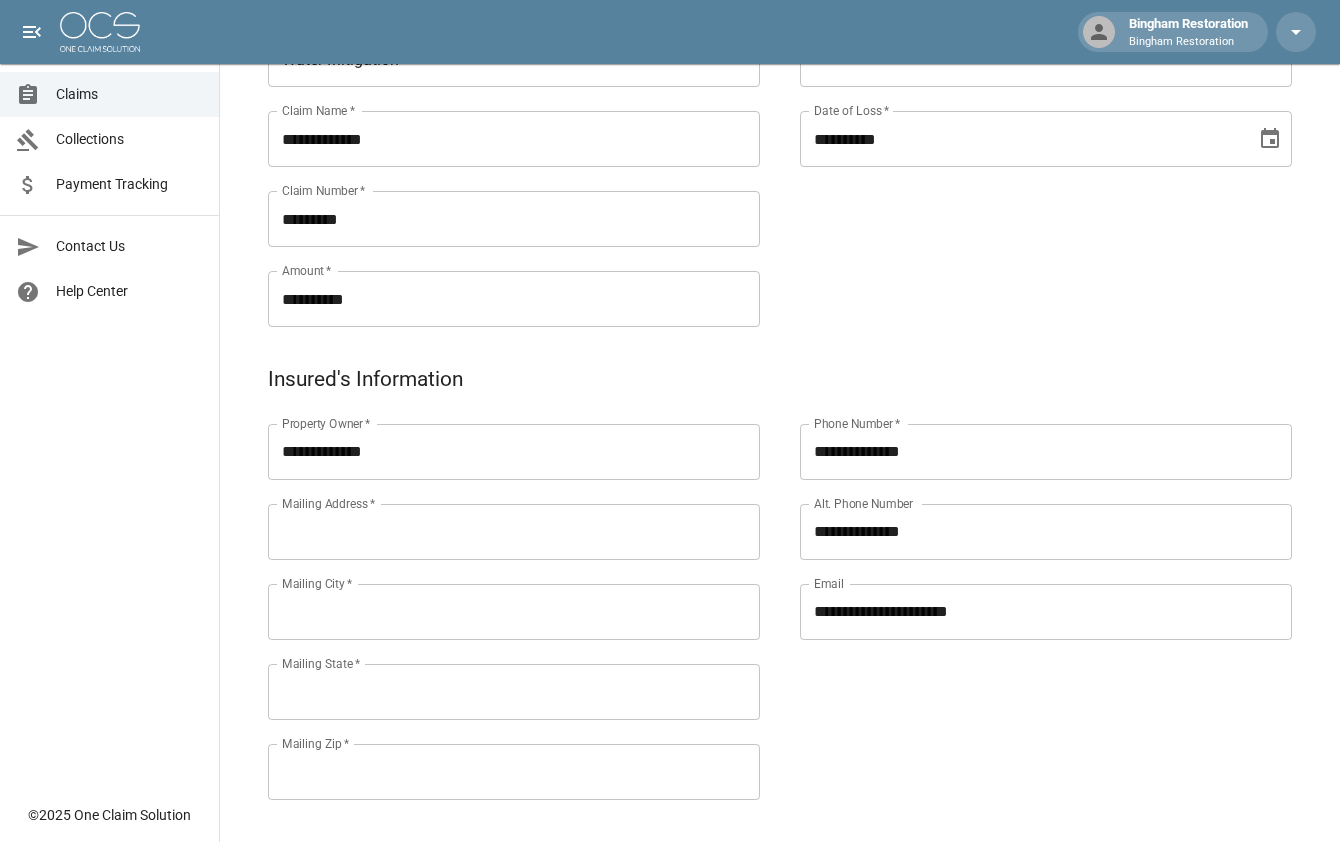 click on "Mailing Address   *" at bounding box center [514, 532] 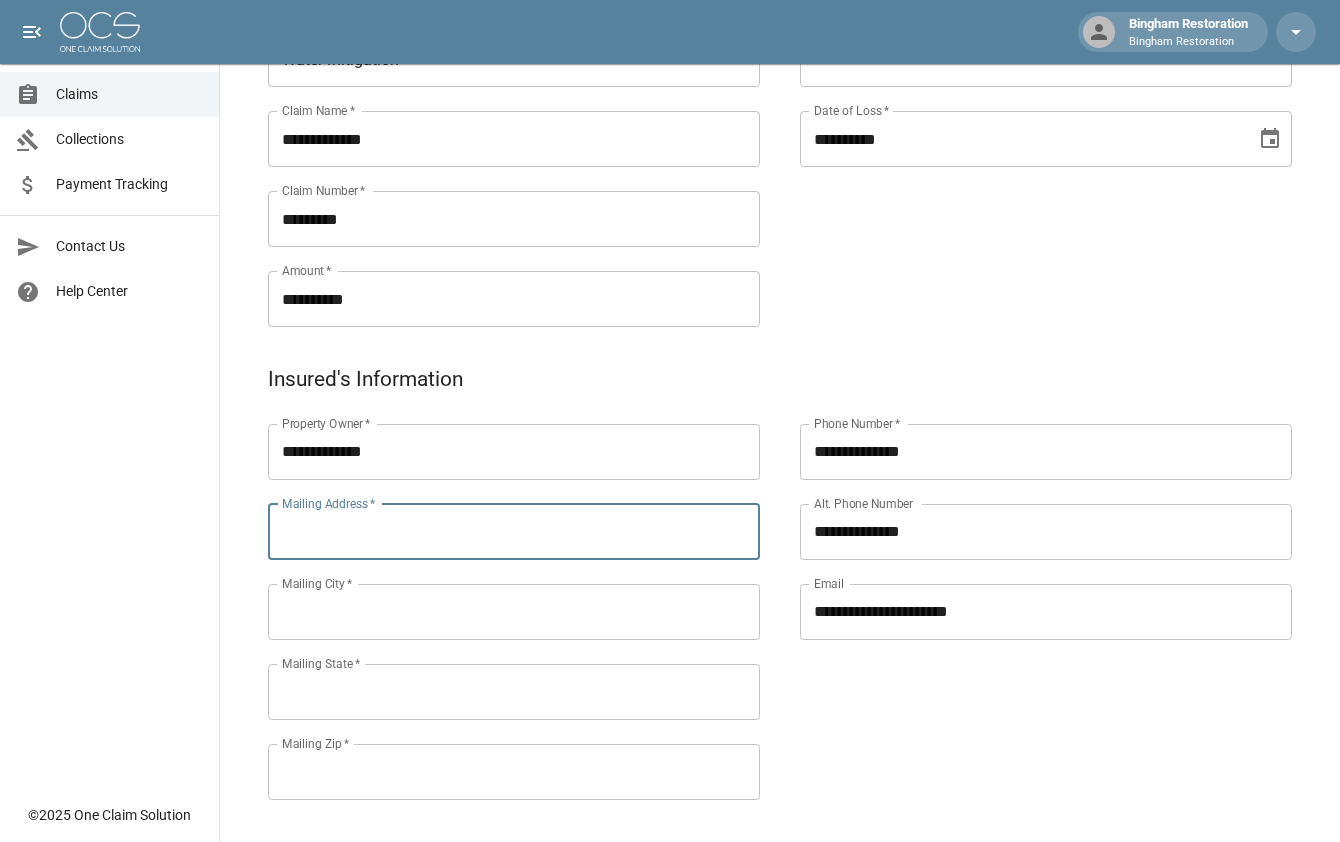 paste on "**********" 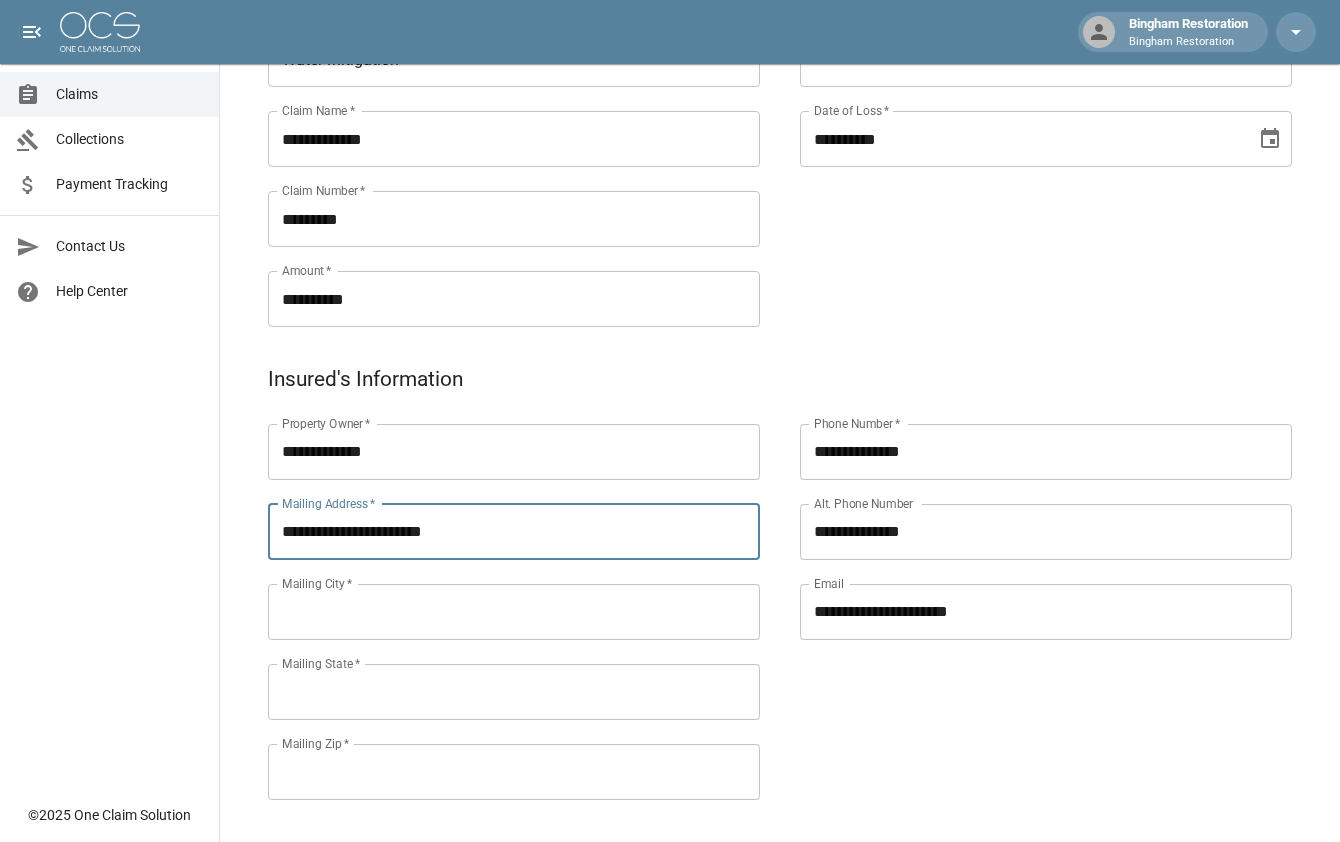 type on "**********" 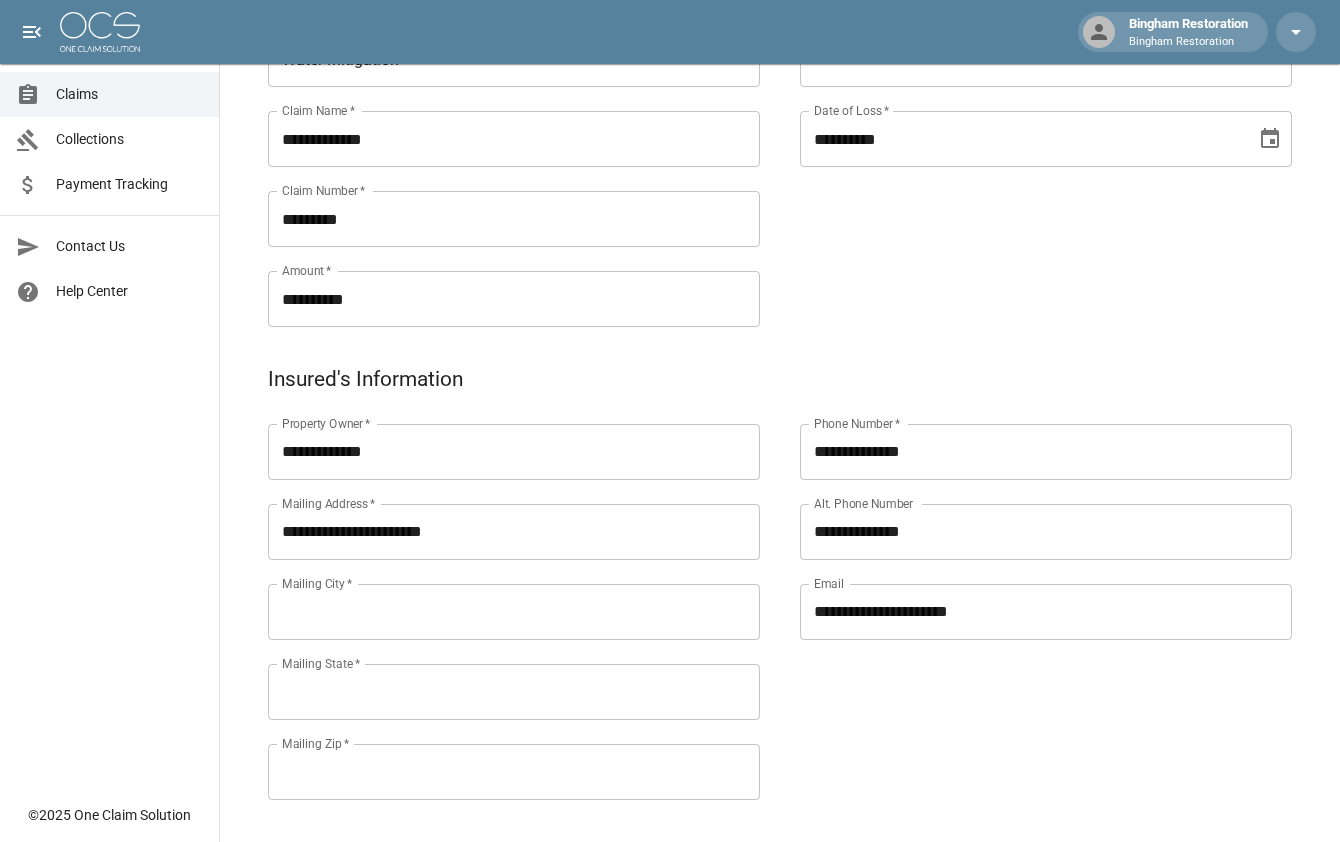 click on "Mailing City   *" at bounding box center (514, 612) 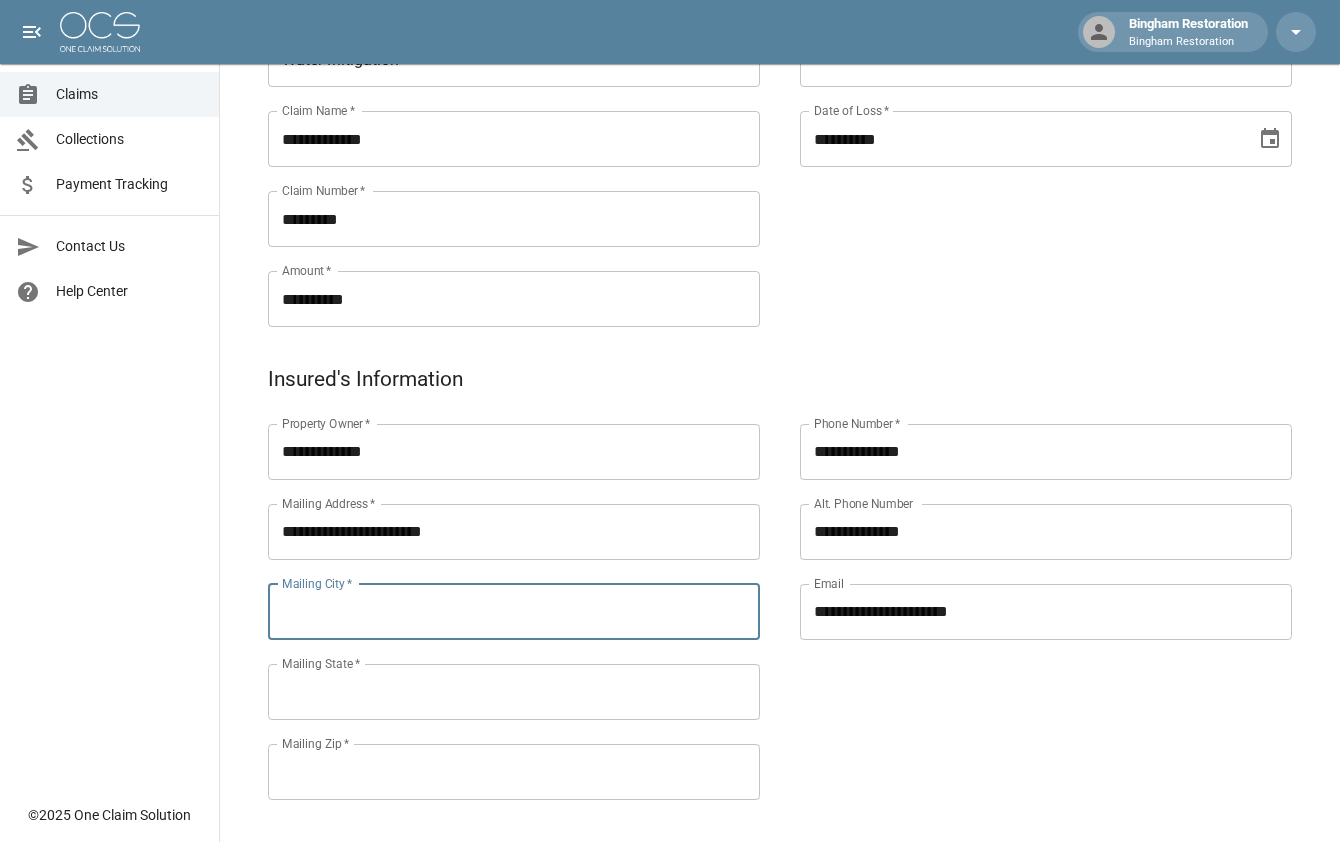 paste on "*********" 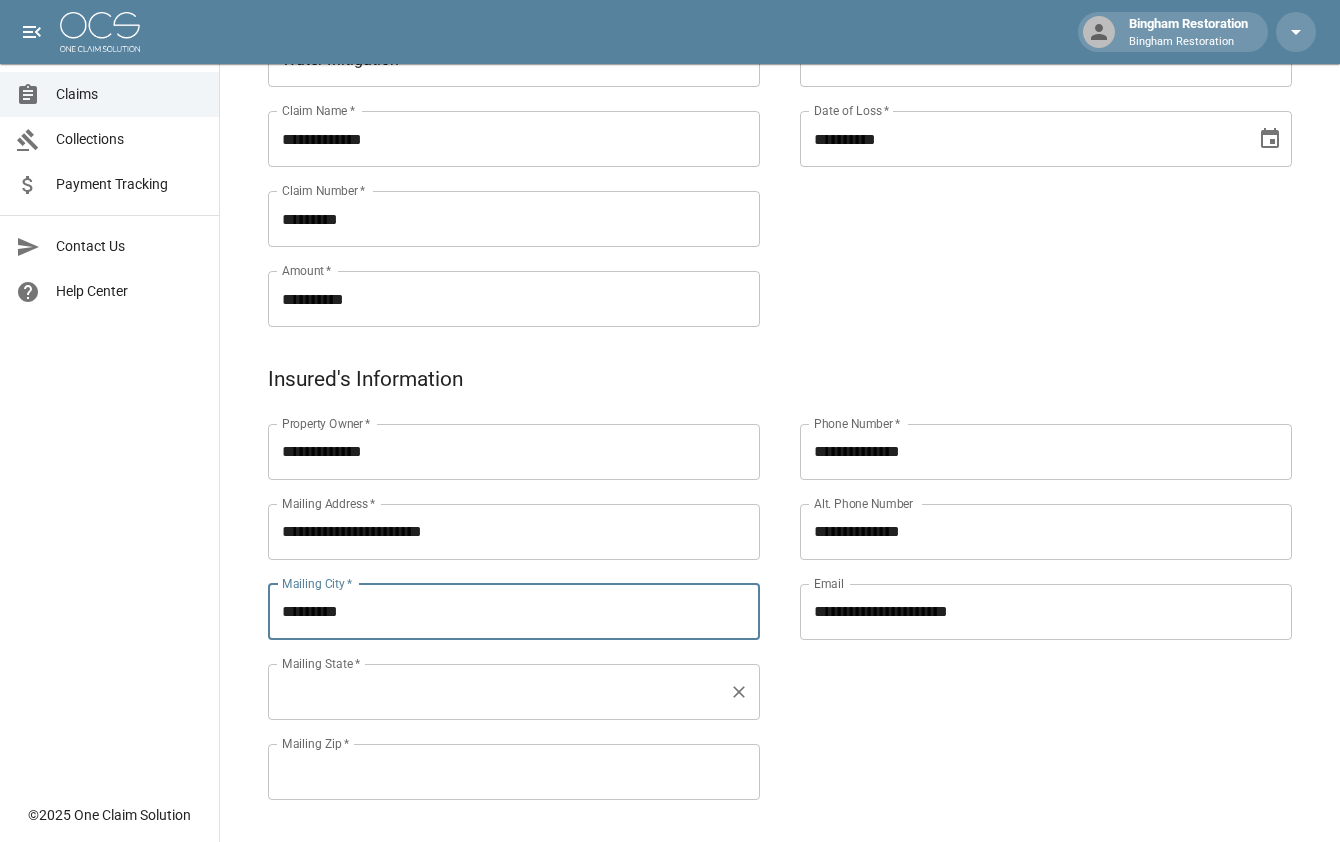 type on "*********" 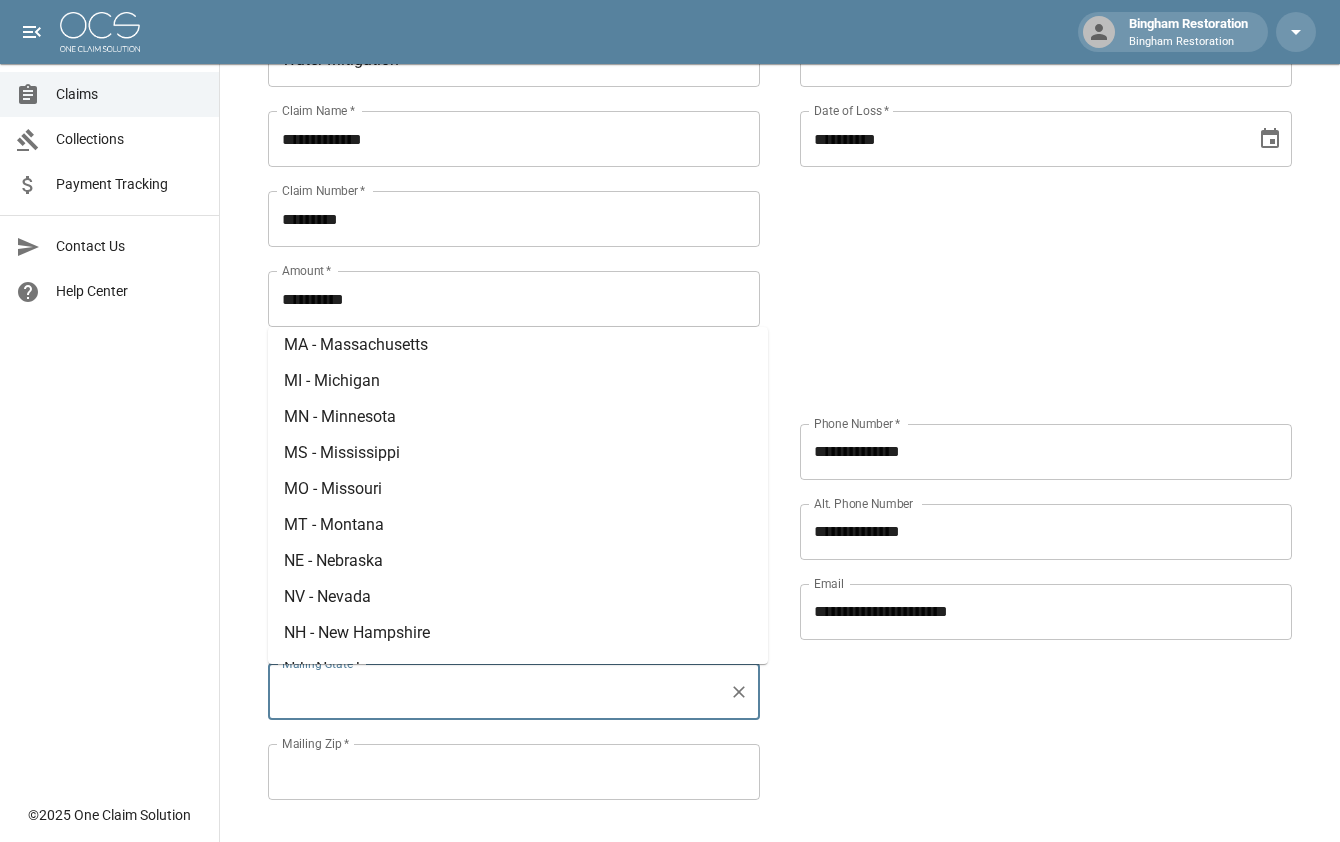 scroll, scrollTop: 800, scrollLeft: 0, axis: vertical 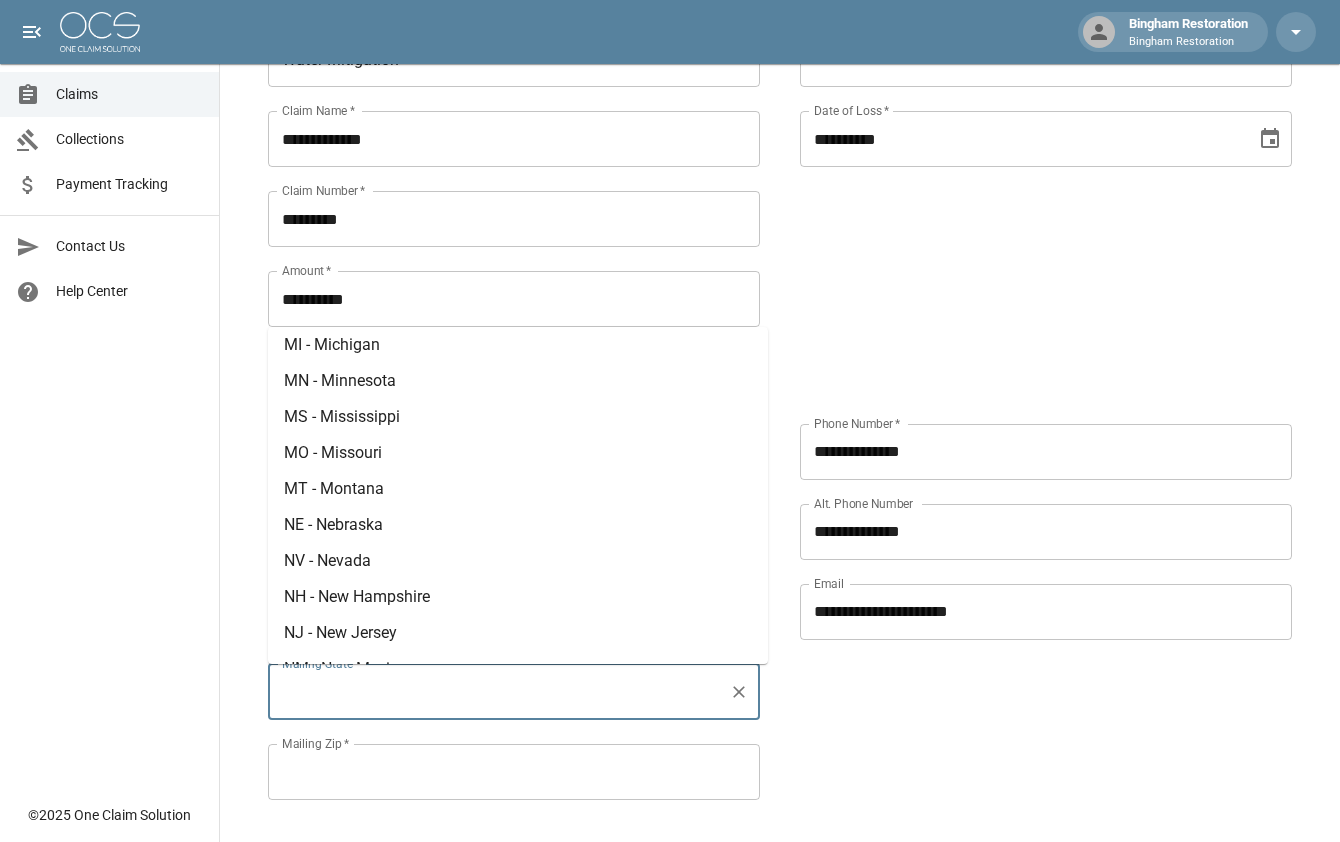 click on "NV - Nevada" at bounding box center [327, 560] 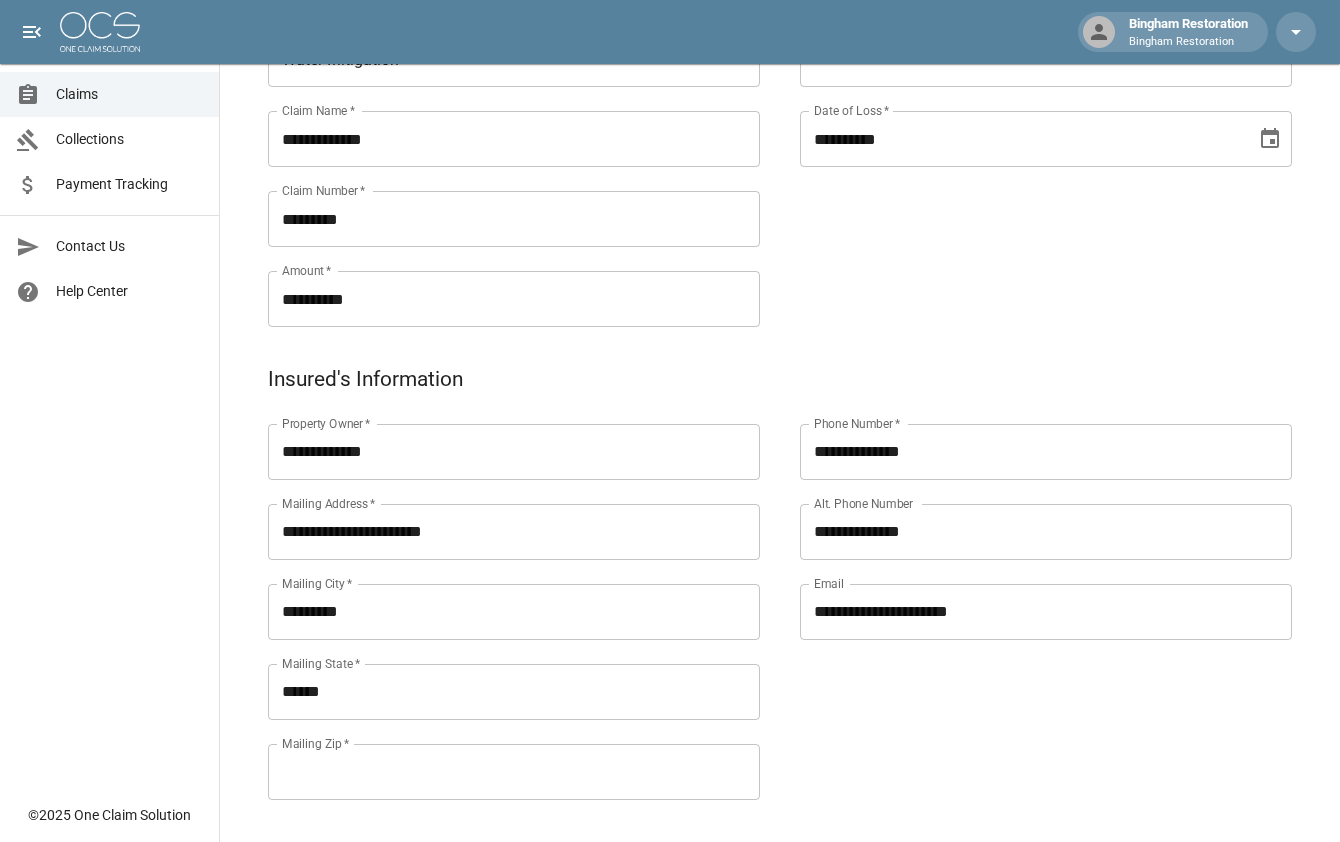 click on "Mailing Zip *" at bounding box center [514, 772] 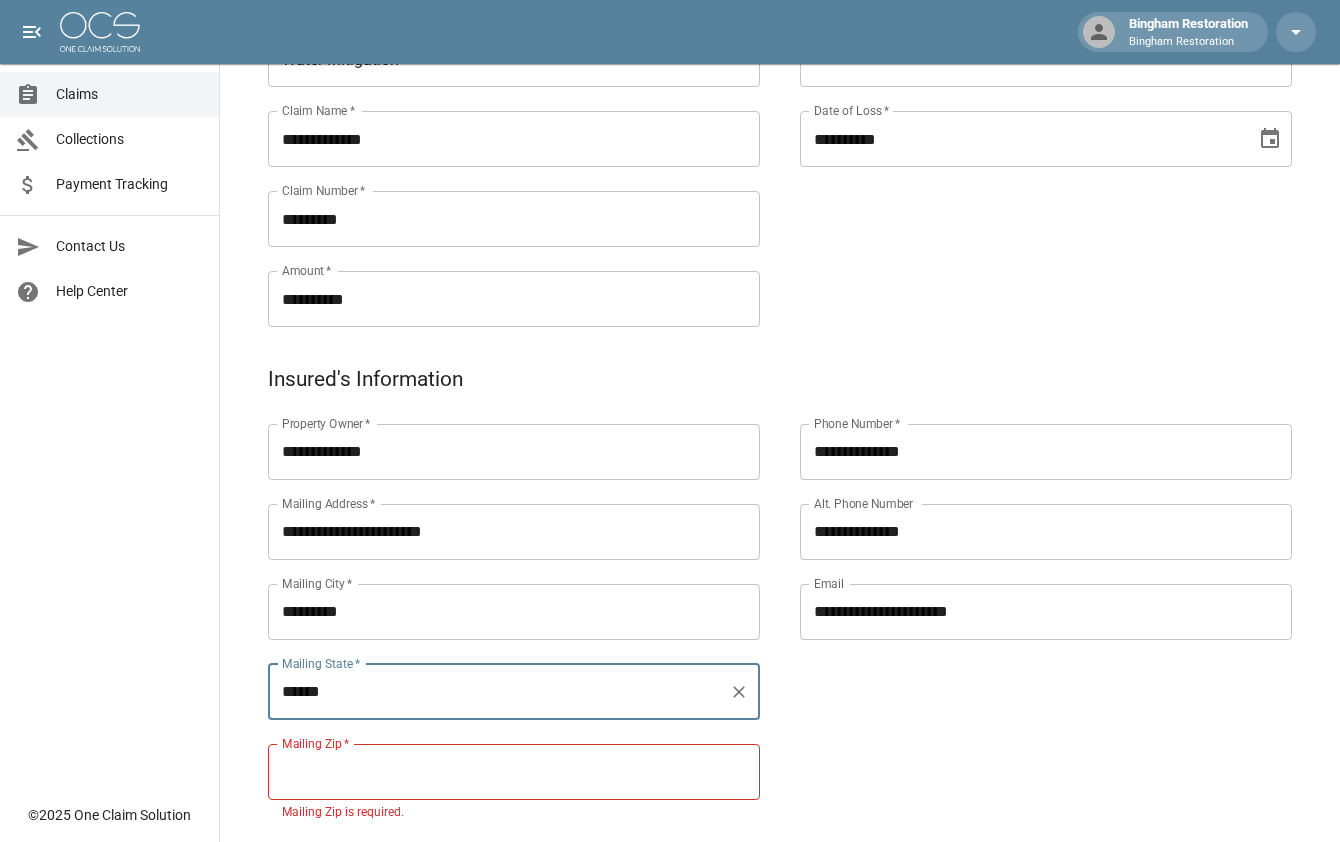 click on "Mailing Zip *" at bounding box center [514, 772] 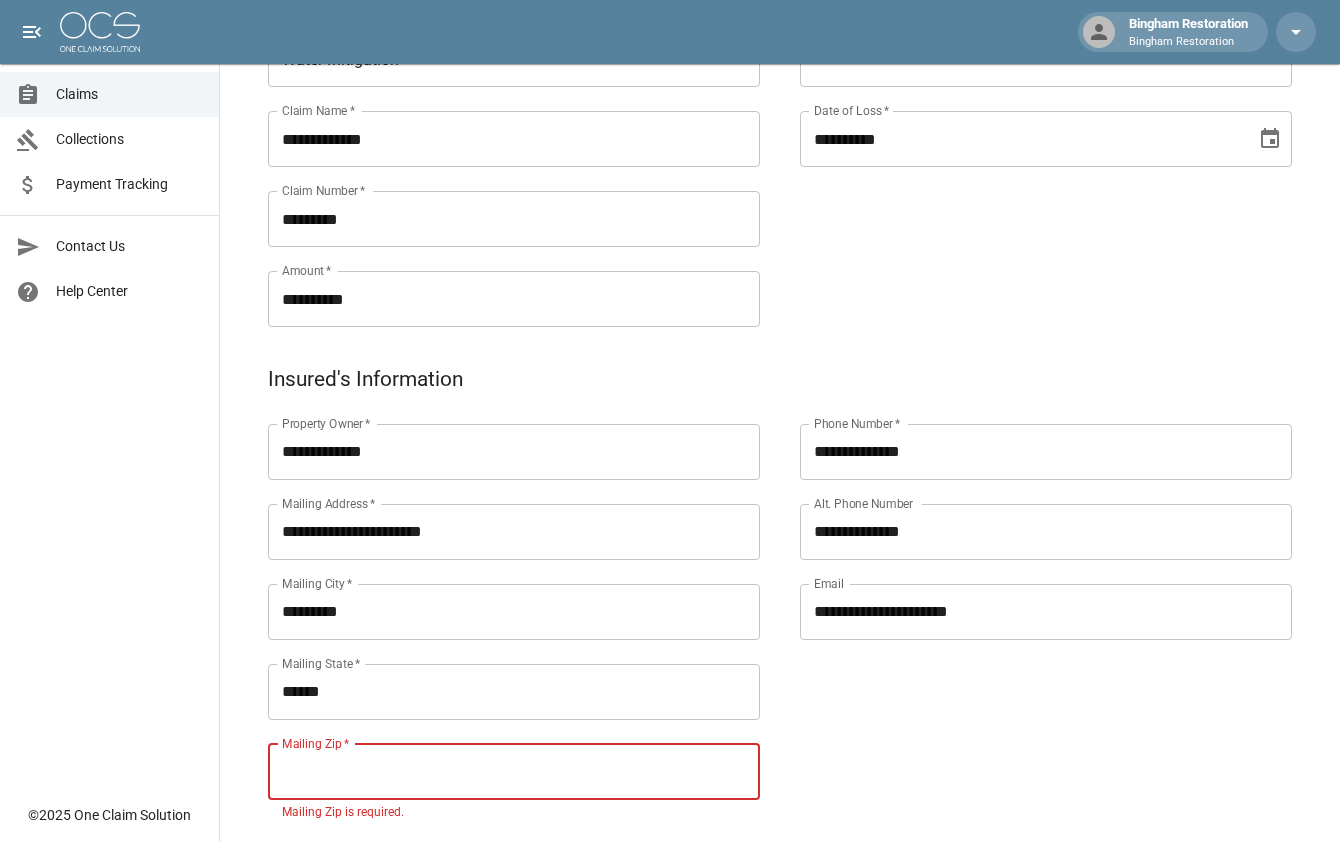 paste on "*****" 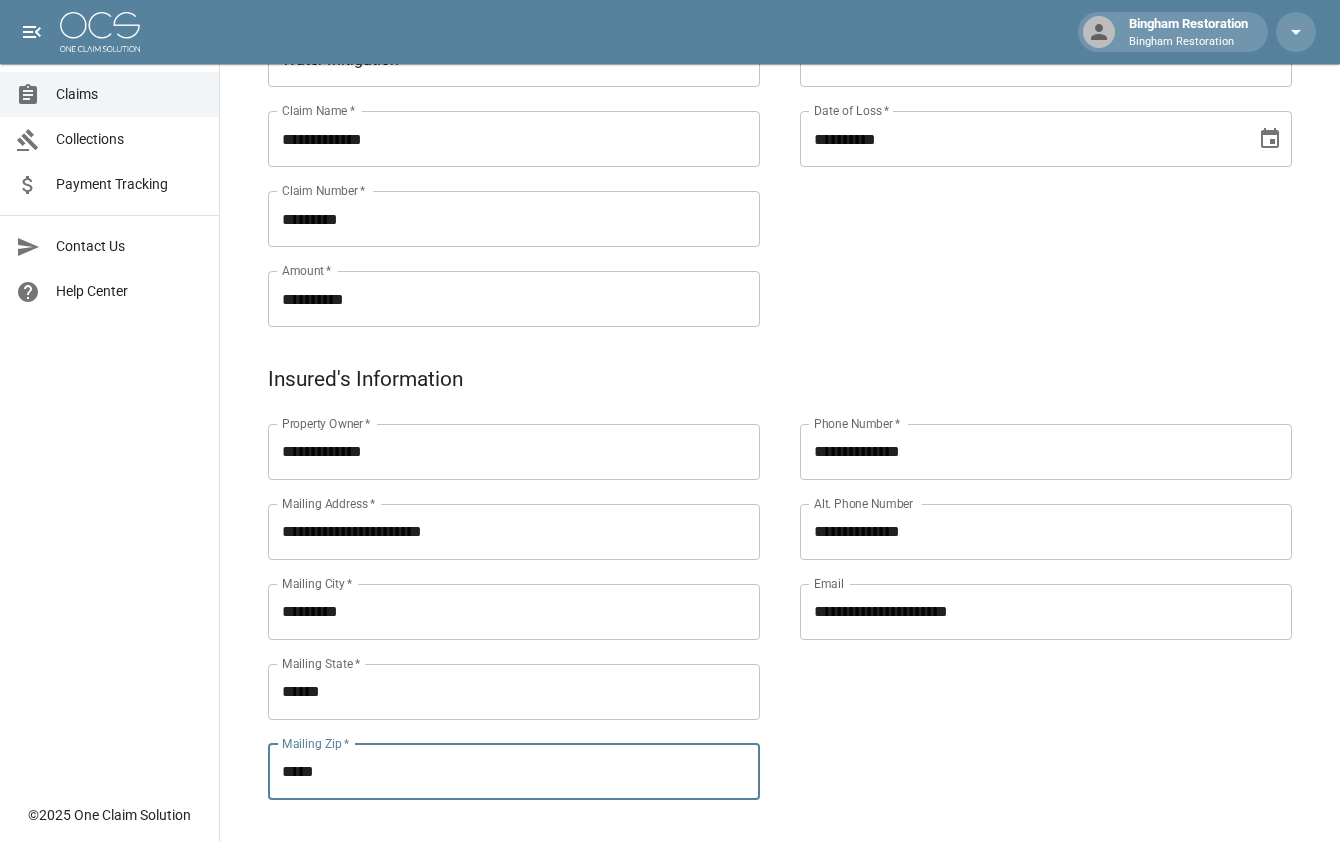 type on "*****" 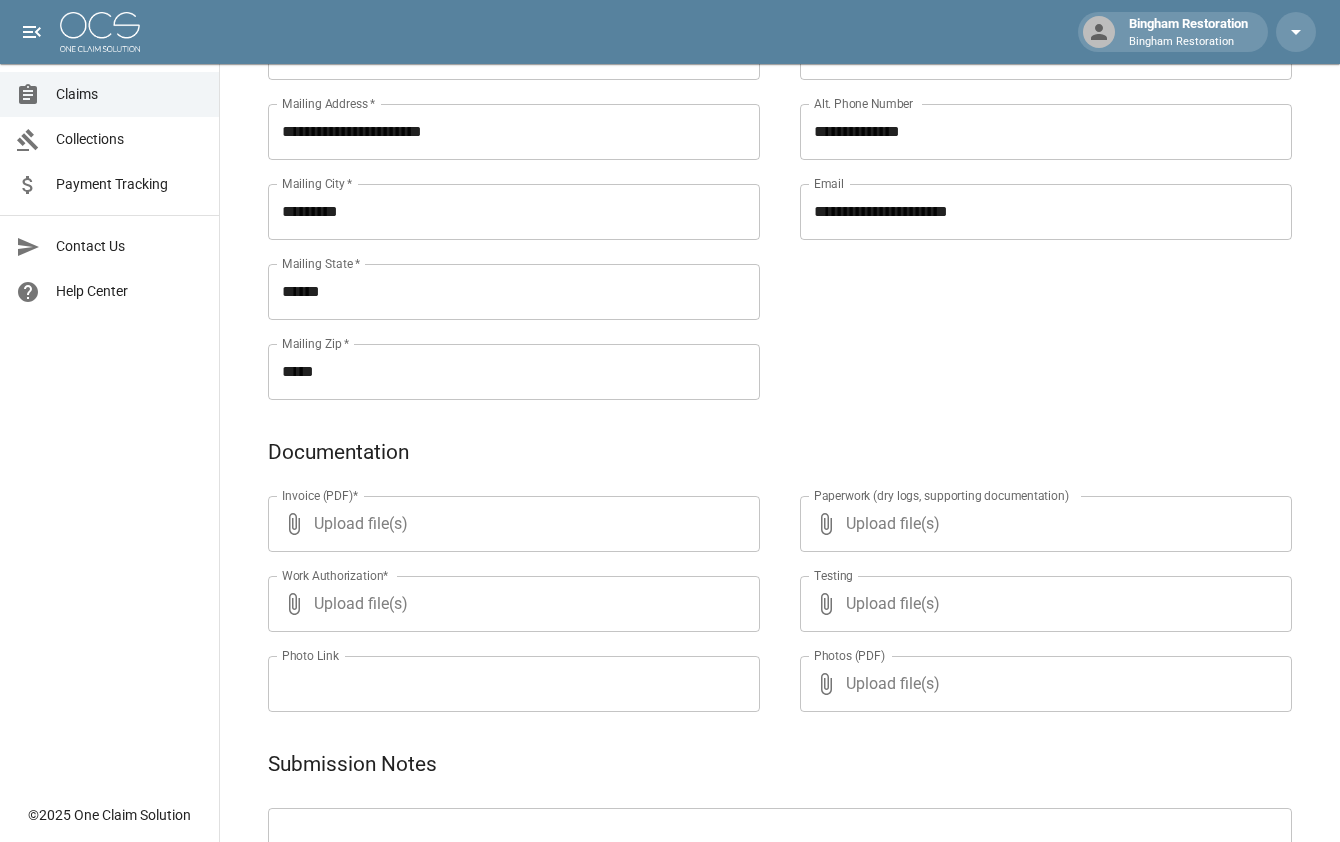 scroll, scrollTop: 1000, scrollLeft: 0, axis: vertical 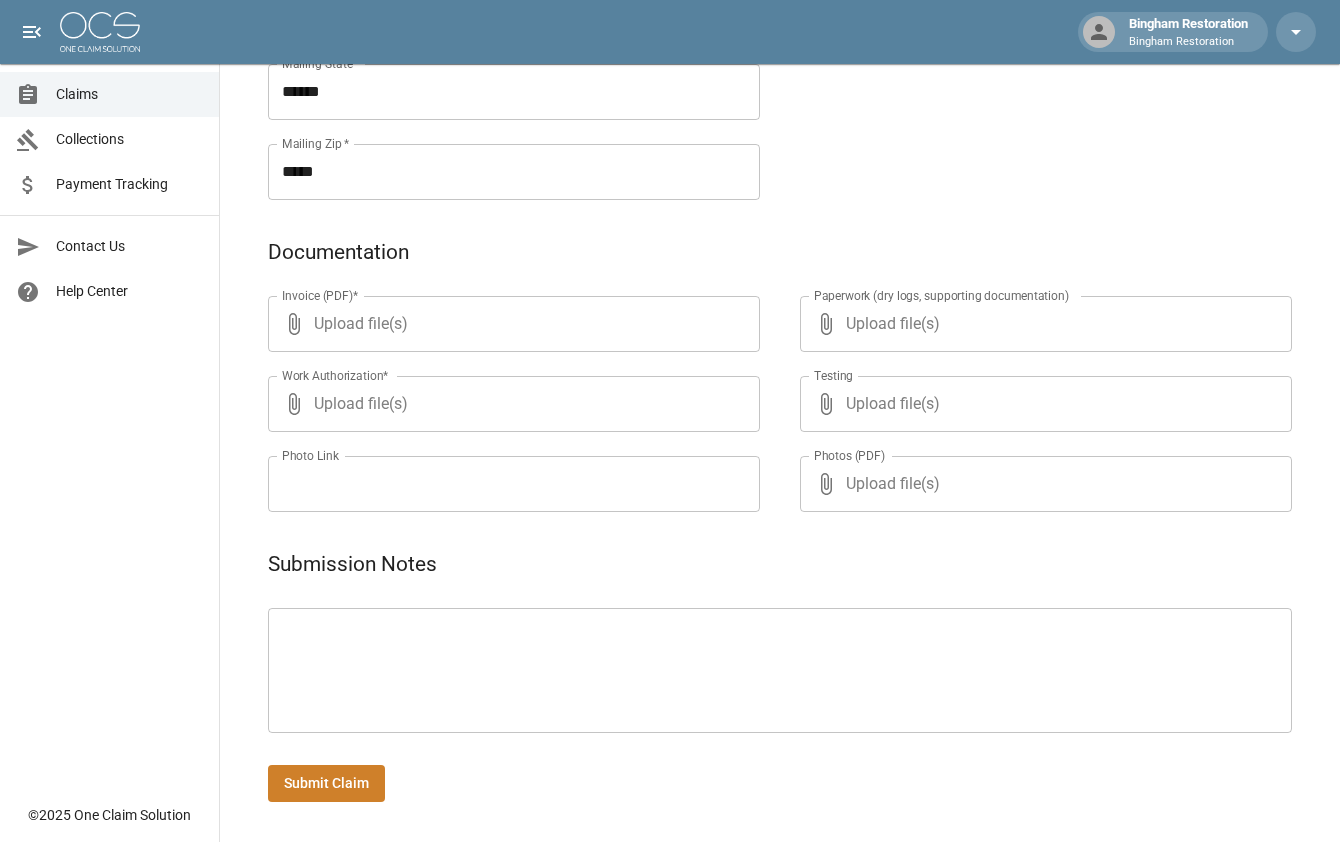 click on "Upload file(s)" at bounding box center [510, 324] 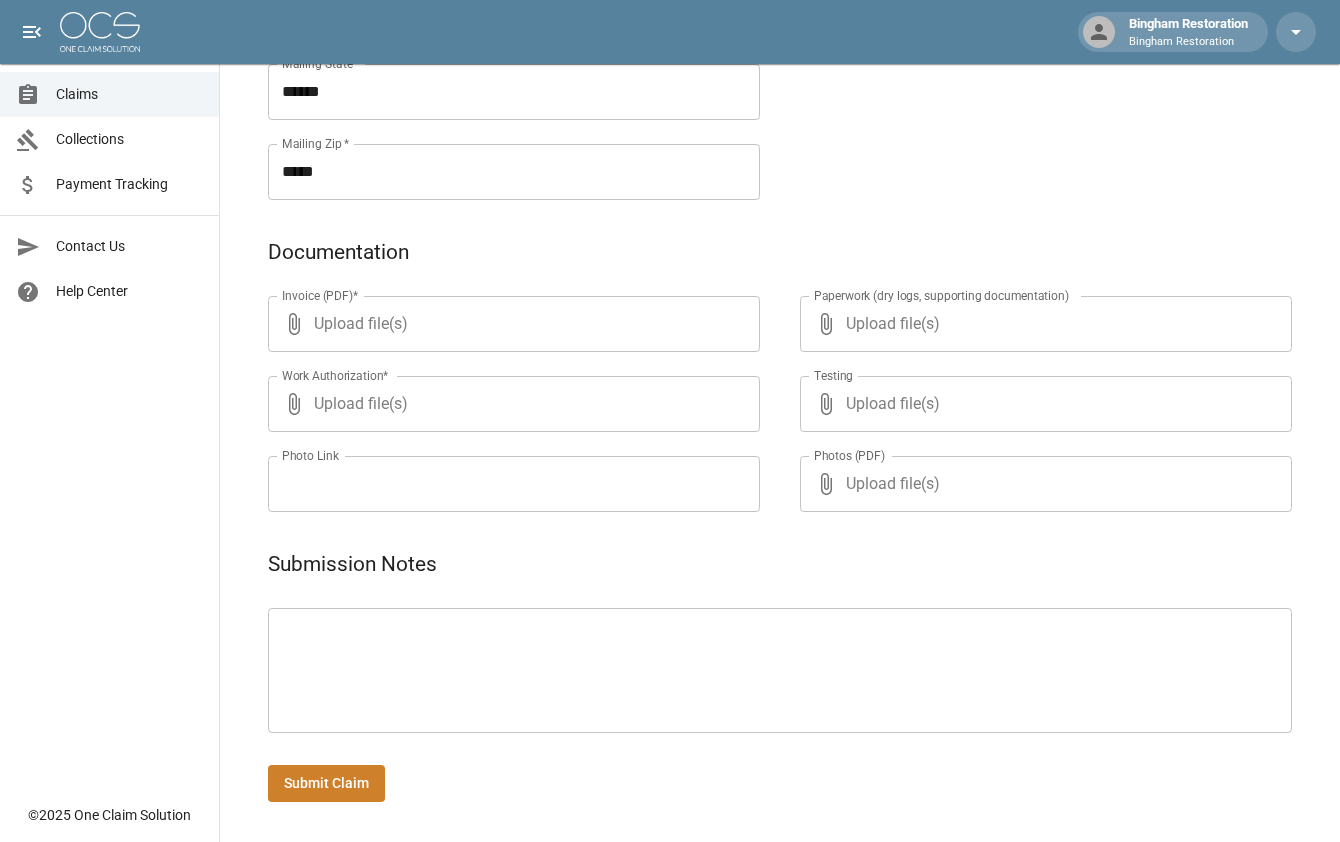 type on "**********" 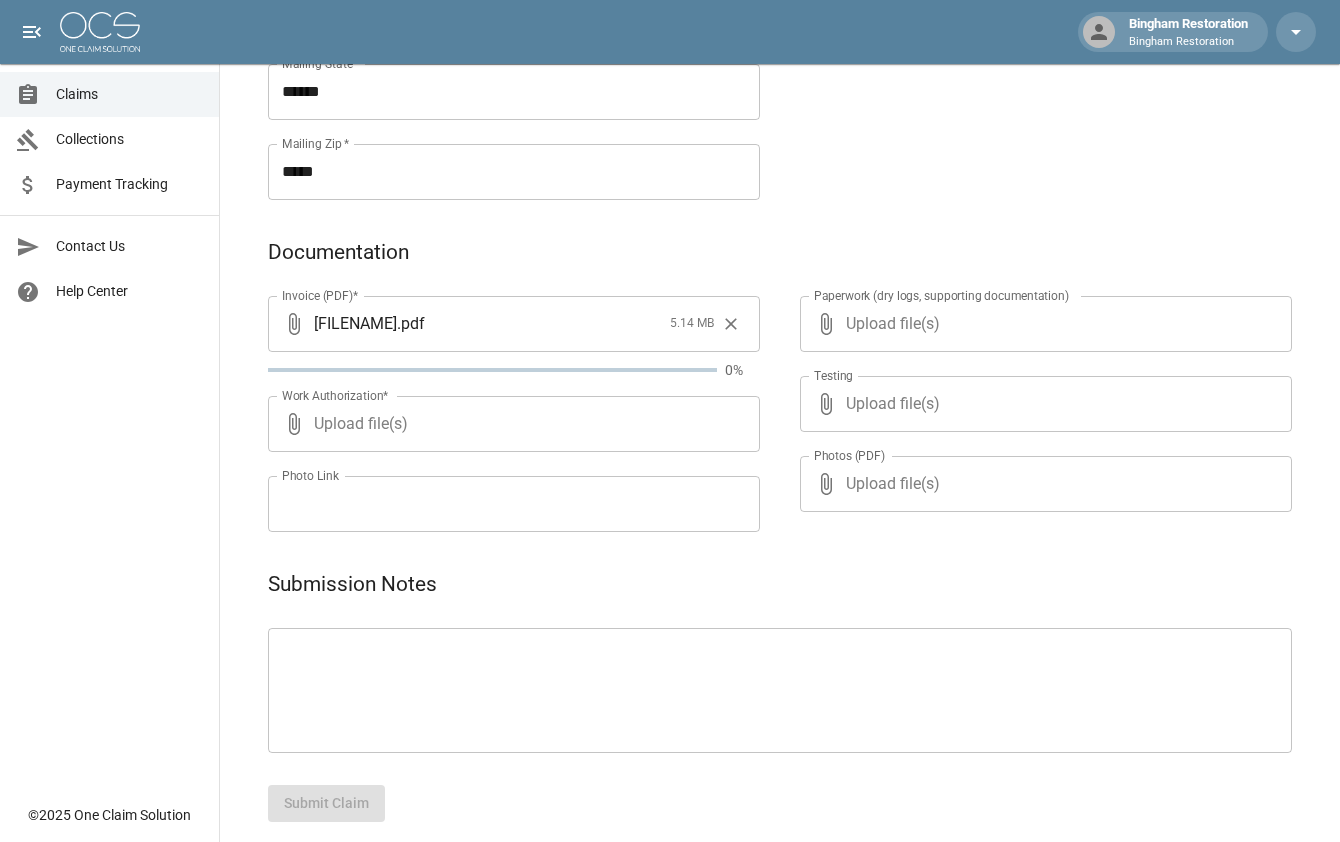 click on "Upload file(s)" at bounding box center [1042, 324] 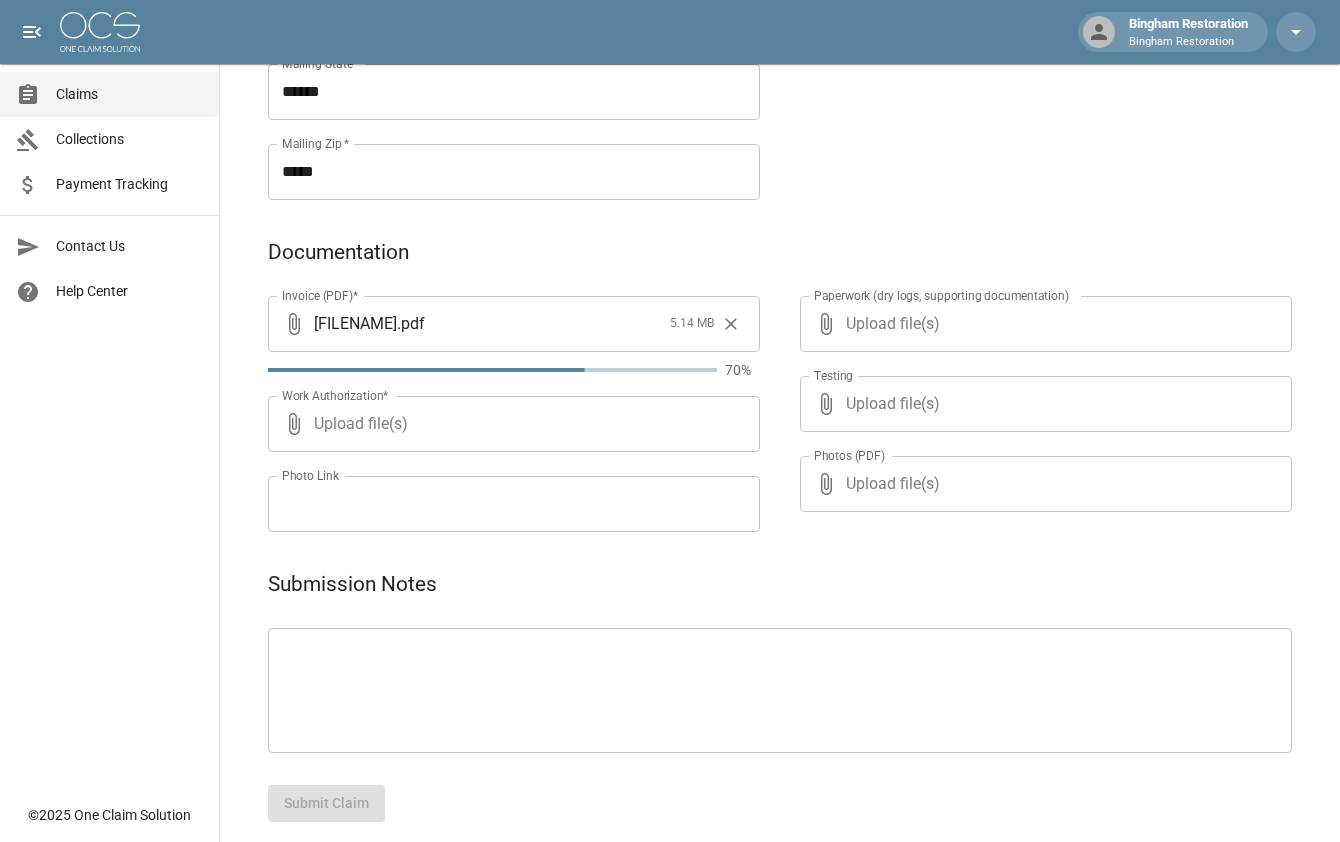 type on "**********" 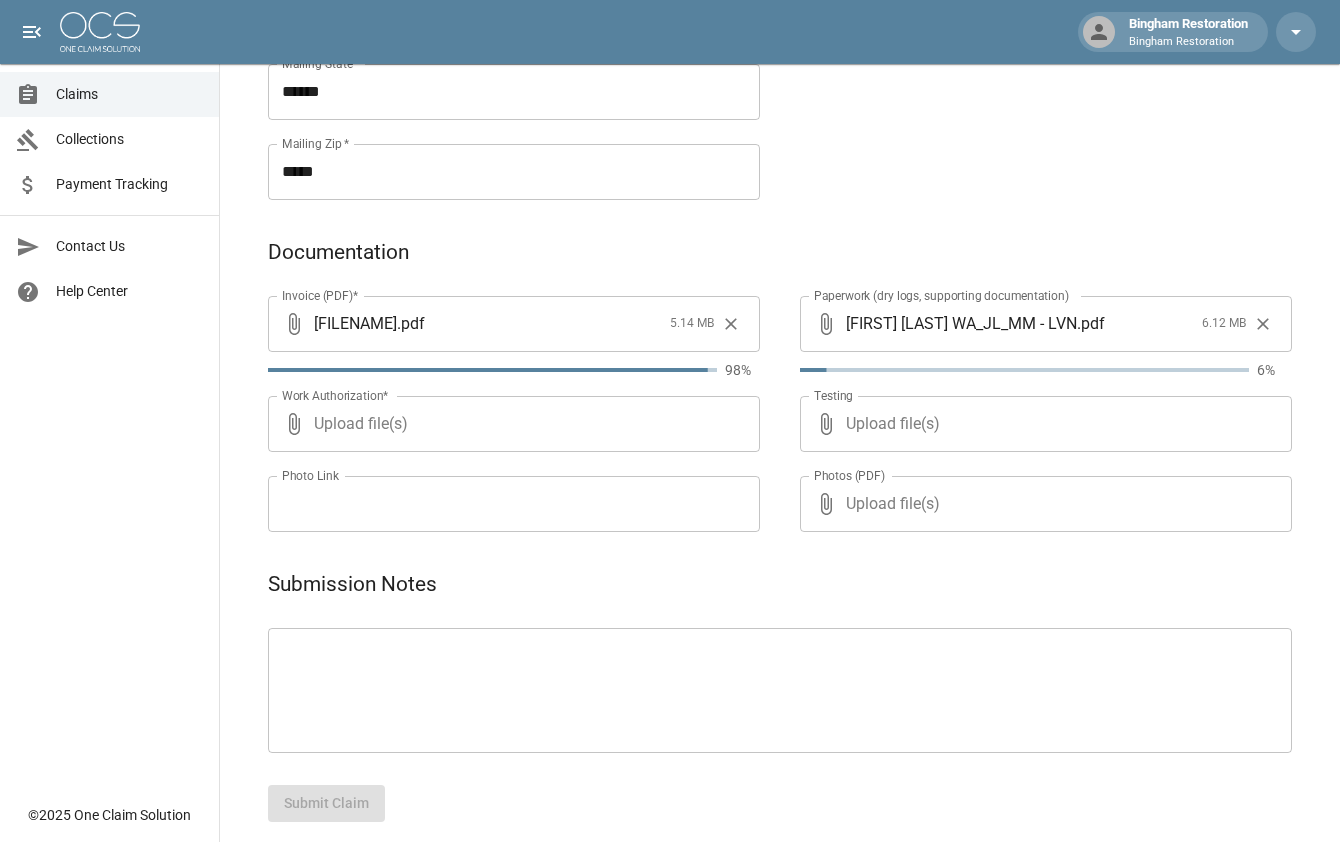 click on "Upload file(s)" at bounding box center [1042, 424] 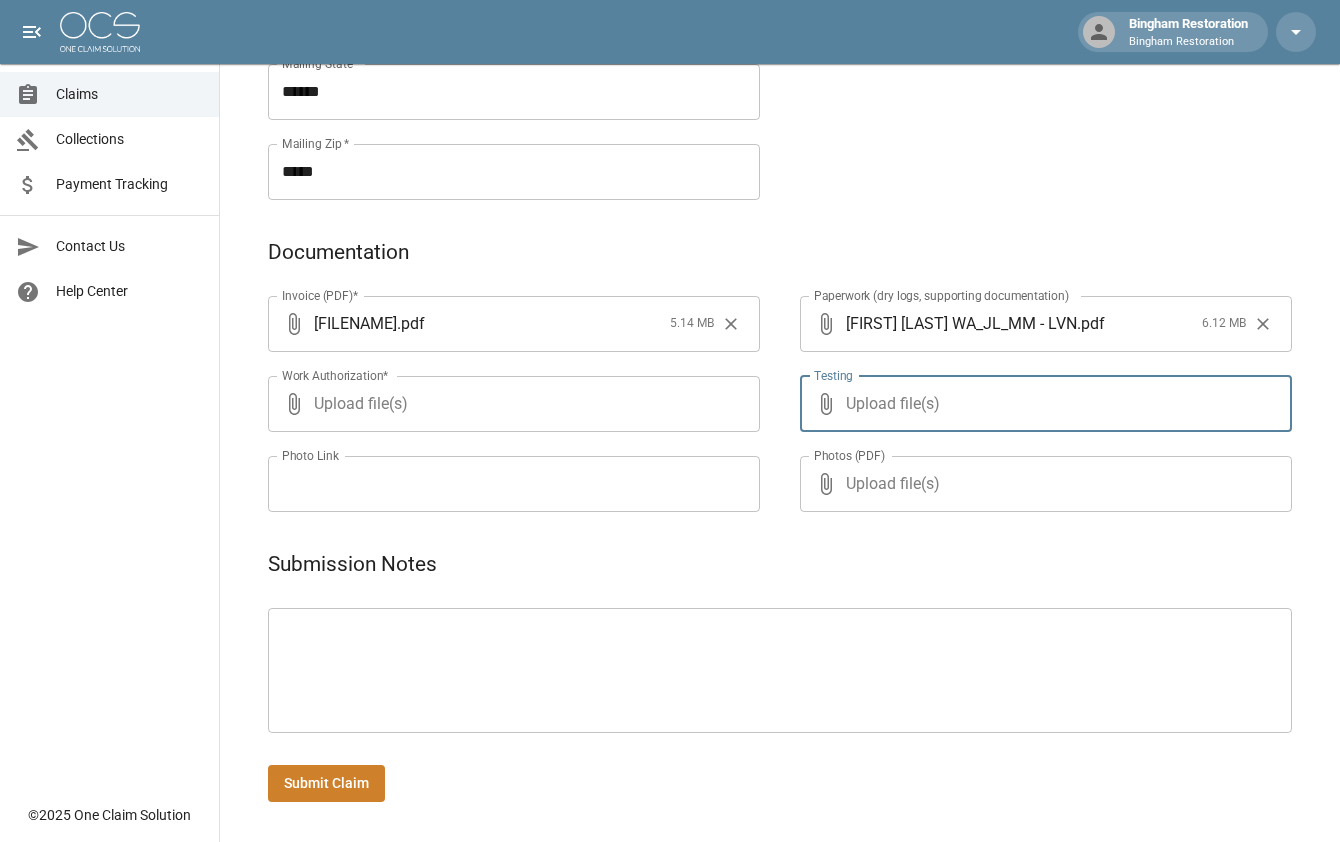 type on "**********" 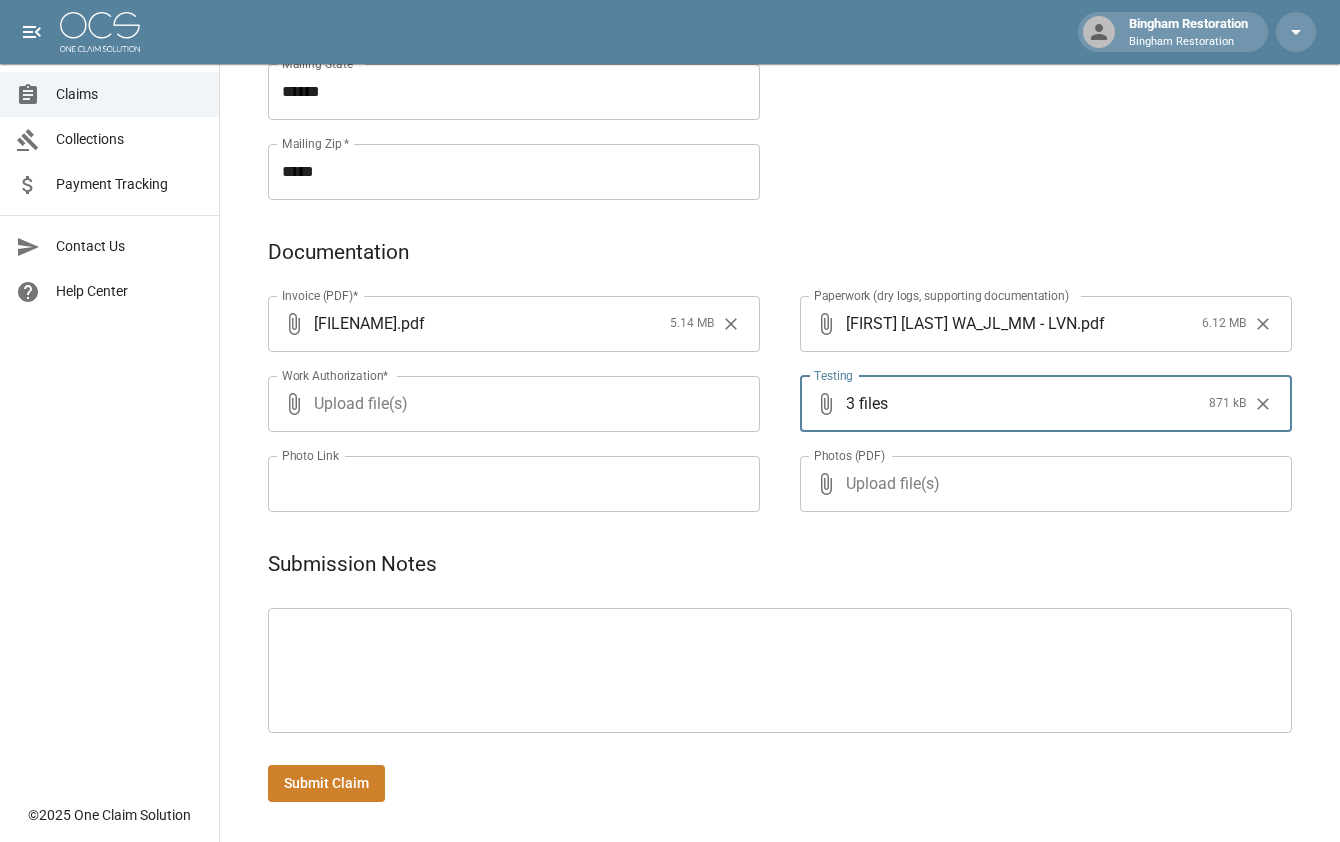 click on "**********" at bounding box center [780, 8] 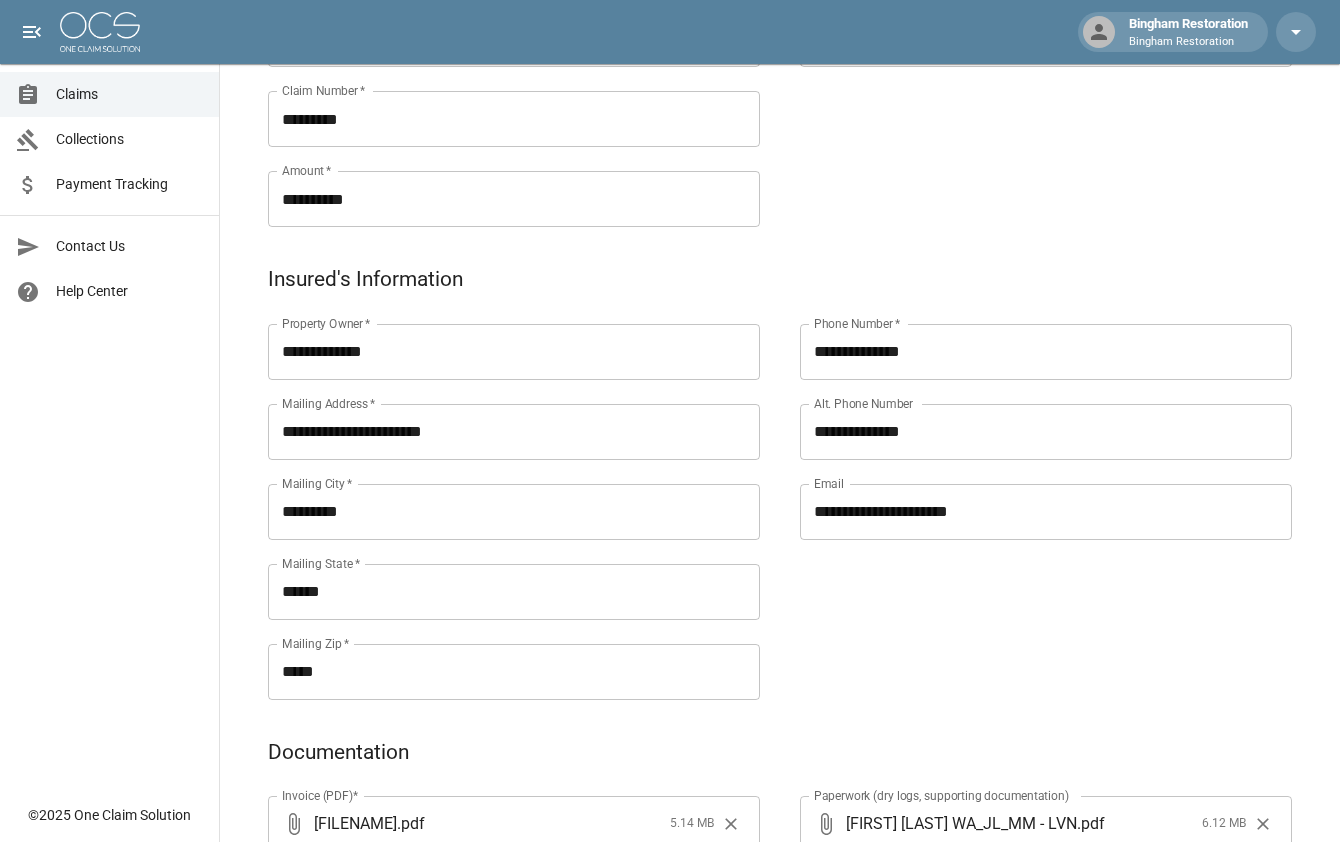 scroll, scrollTop: 1000, scrollLeft: 0, axis: vertical 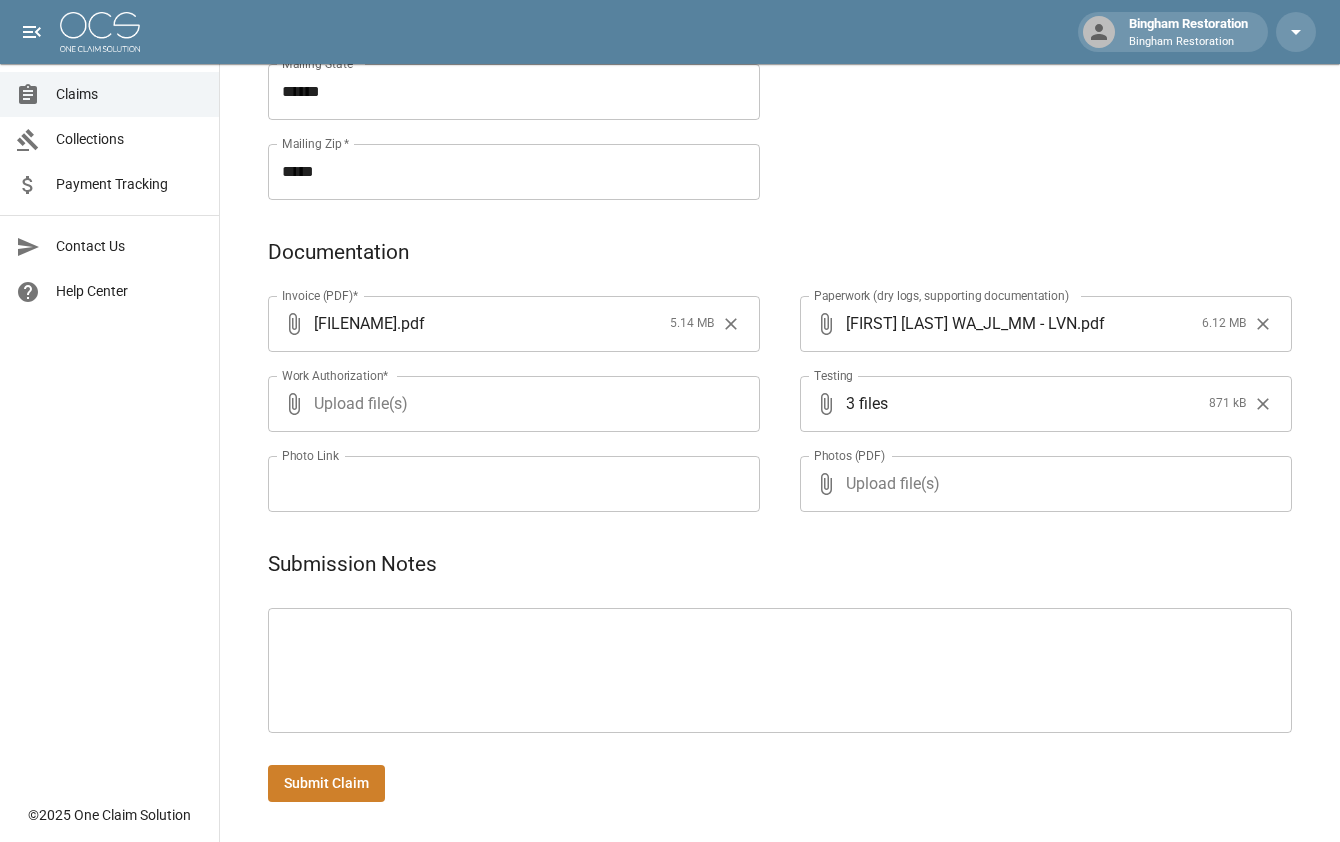 click on "Submit Claim" at bounding box center [326, 783] 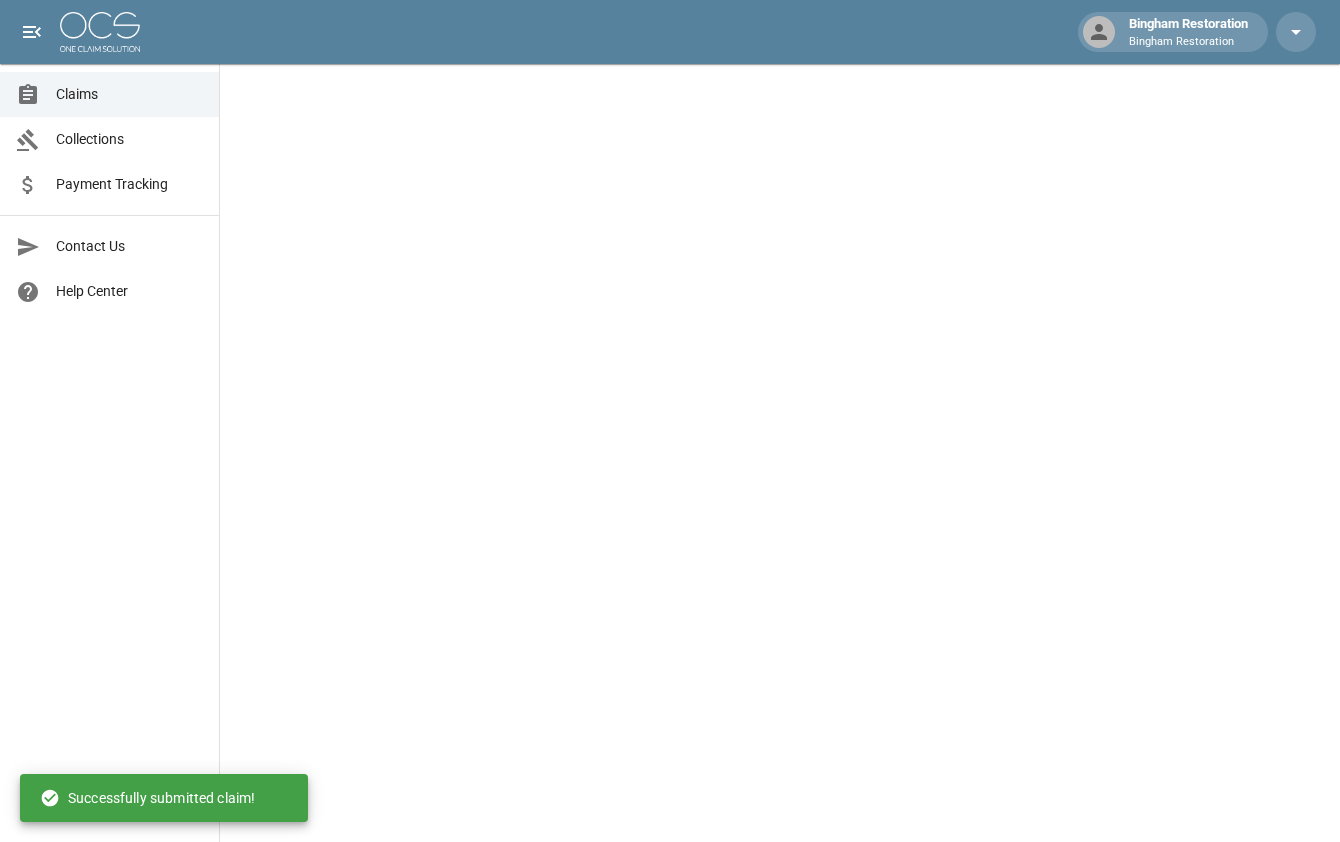 scroll, scrollTop: 0, scrollLeft: 0, axis: both 